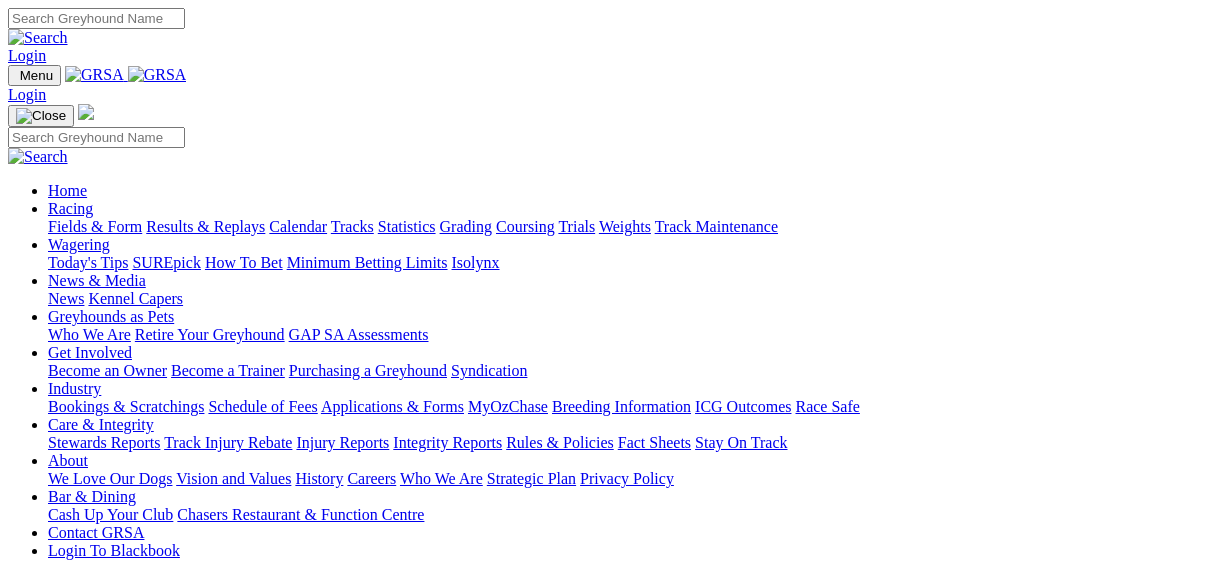 scroll, scrollTop: 0, scrollLeft: 0, axis: both 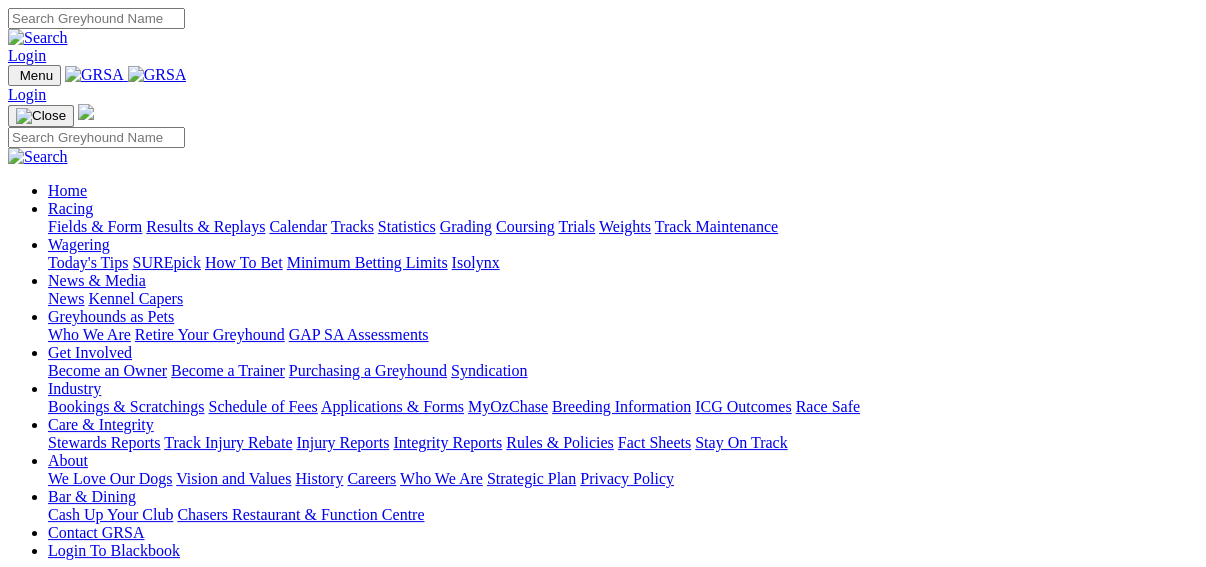 click on "Results & Replays" at bounding box center (205, 226) 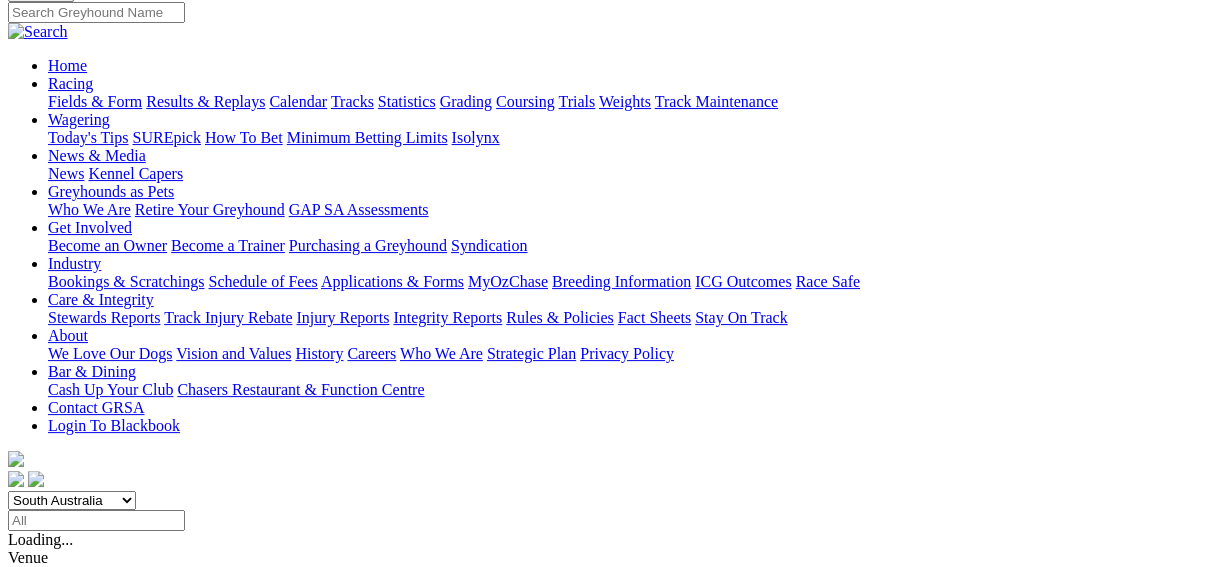 scroll, scrollTop: 240, scrollLeft: 0, axis: vertical 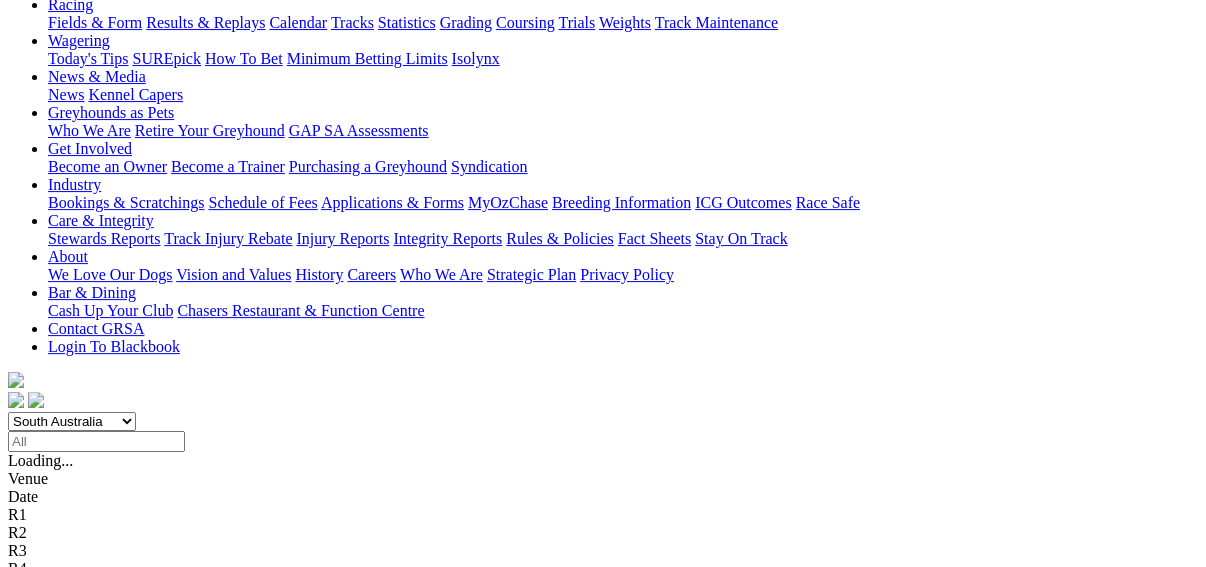 click on "3 8 6 7" at bounding box center [30, 1020] 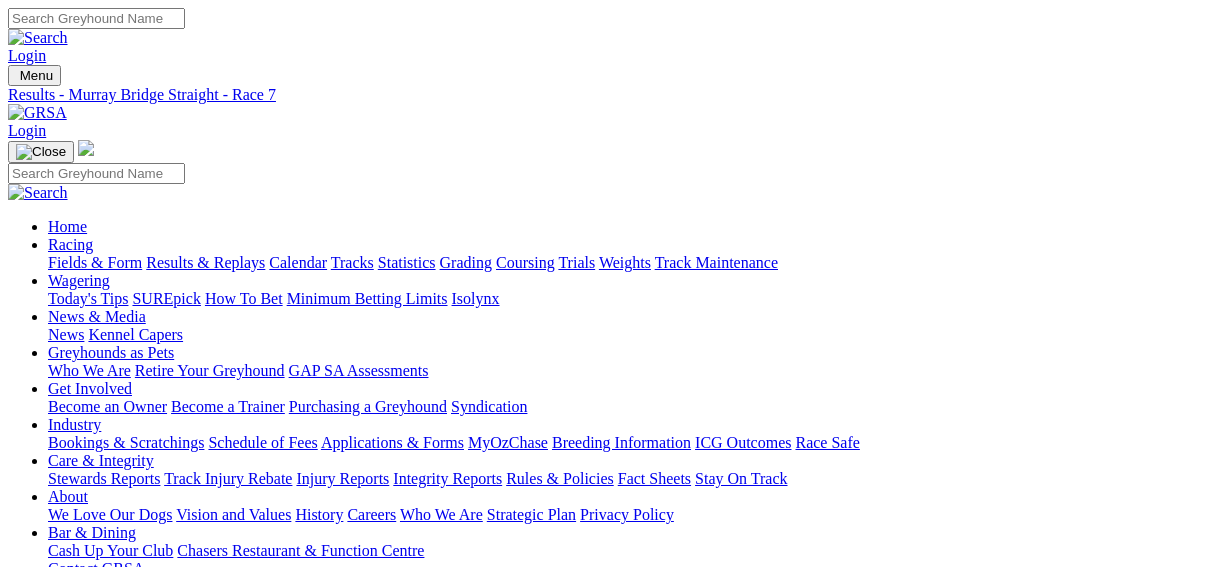 scroll, scrollTop: 0, scrollLeft: 0, axis: both 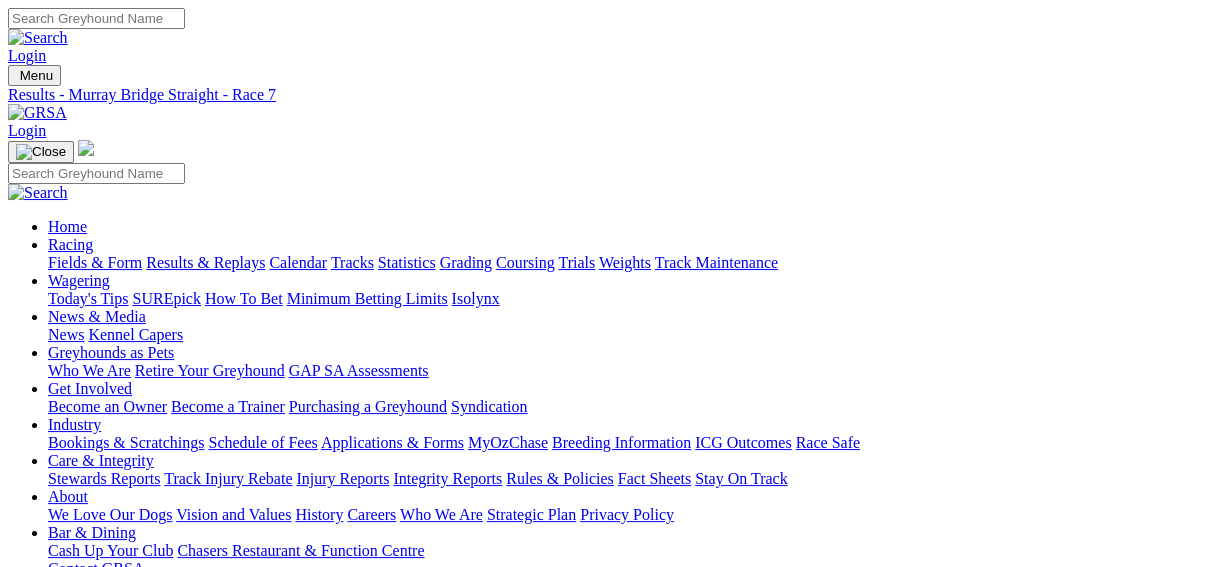 click on "R1" at bounding box center [17, 718] 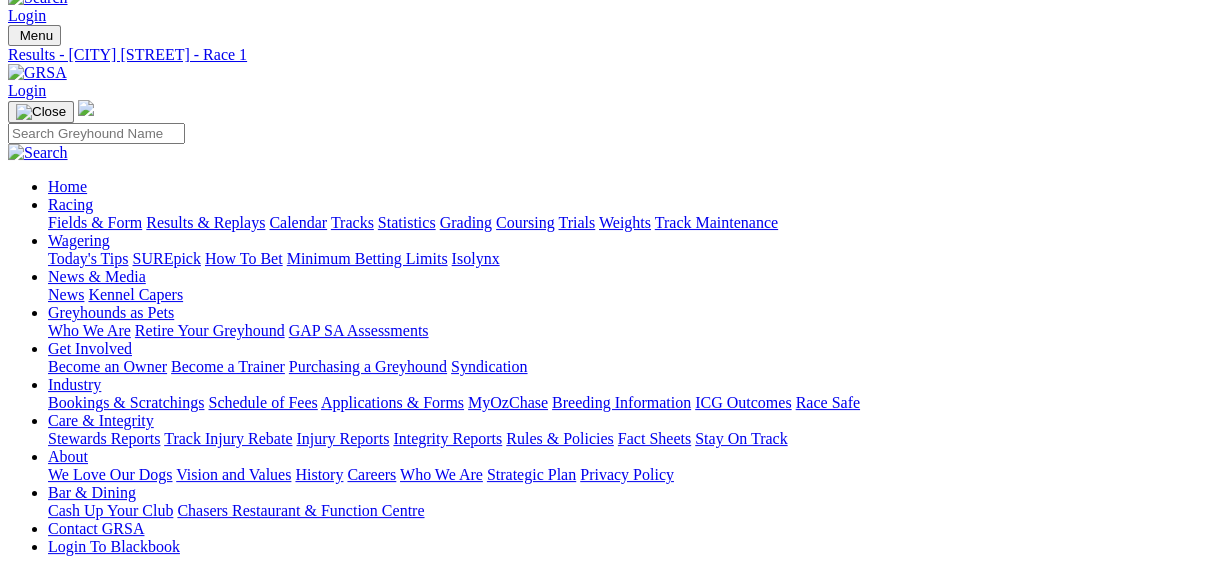 scroll, scrollTop: 80, scrollLeft: 0, axis: vertical 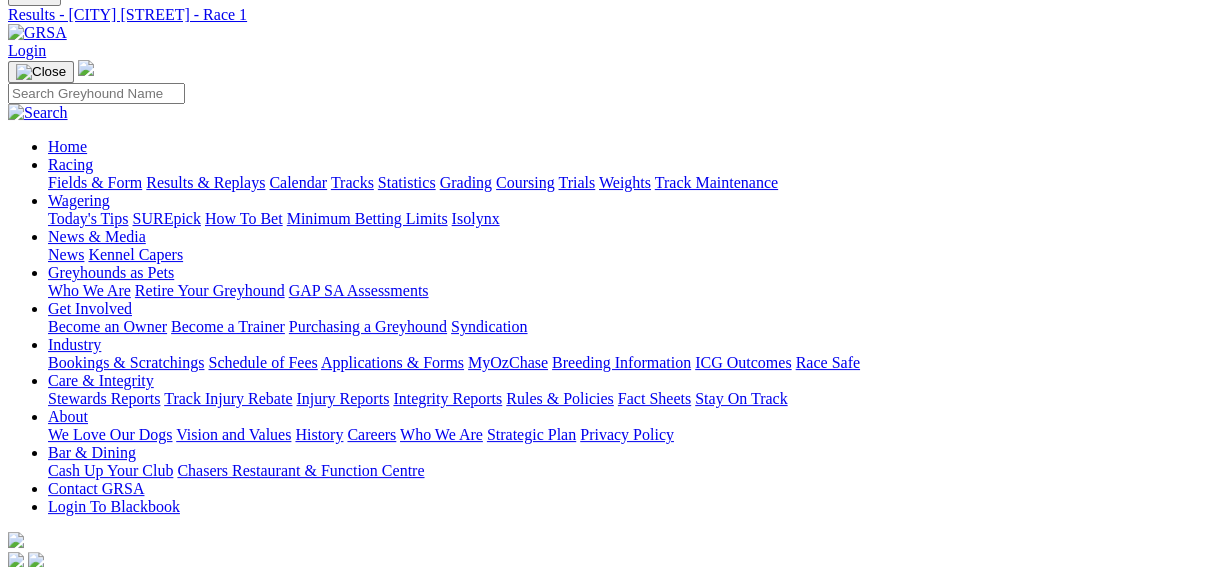 click on "R2" at bounding box center (17, 656) 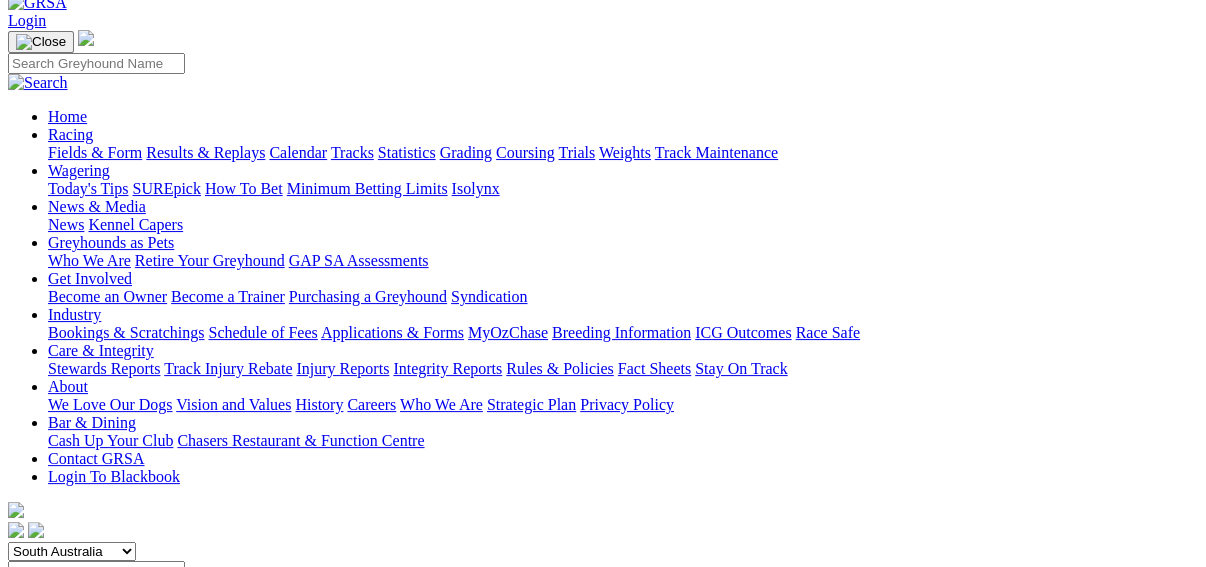 scroll, scrollTop: 160, scrollLeft: 0, axis: vertical 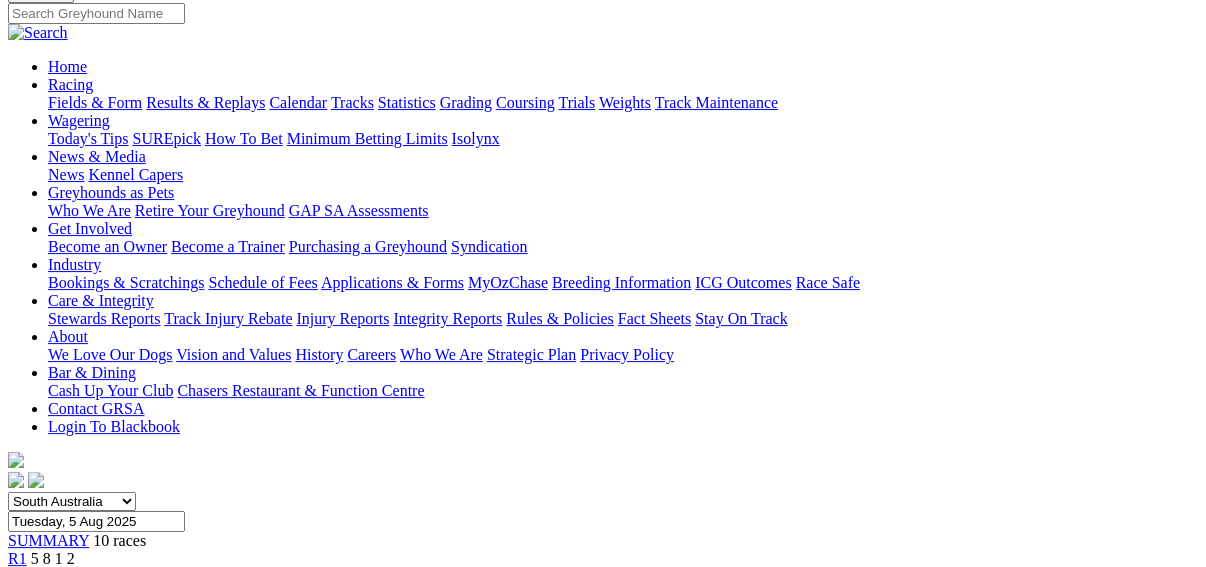 click on "R10" at bounding box center (21, 720) 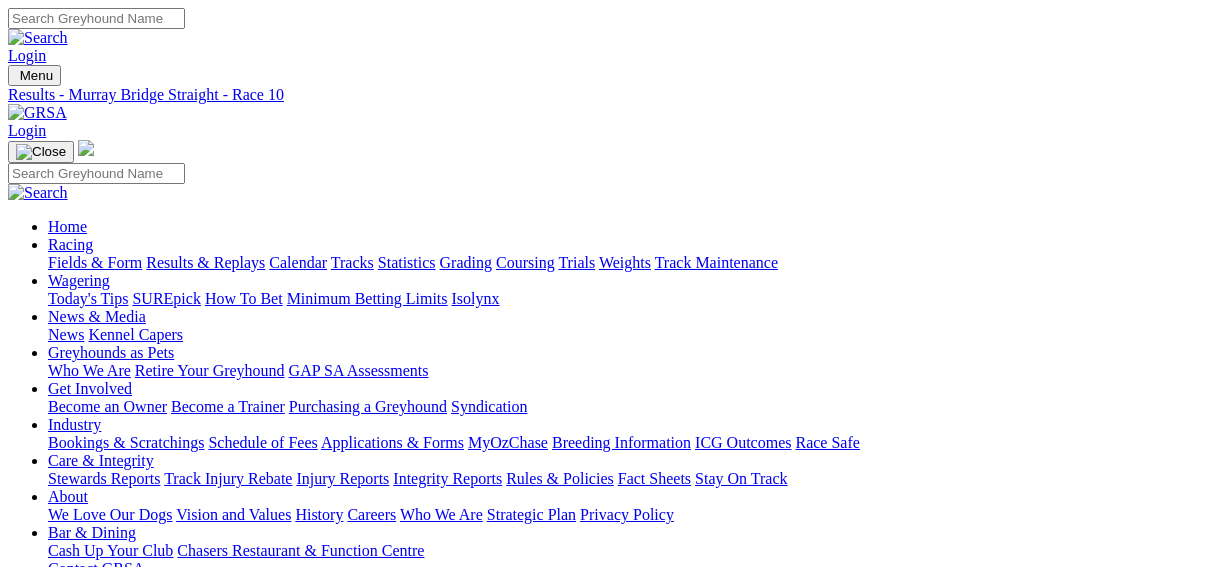 scroll, scrollTop: 0, scrollLeft: 0, axis: both 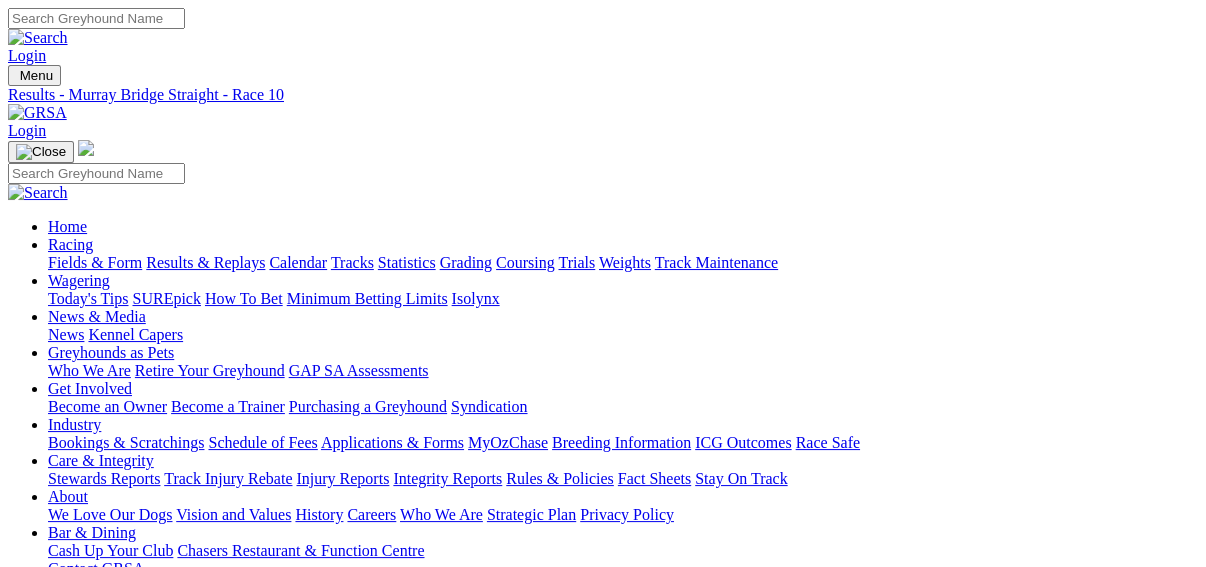 click on "R9" at bounding box center (17, 862) 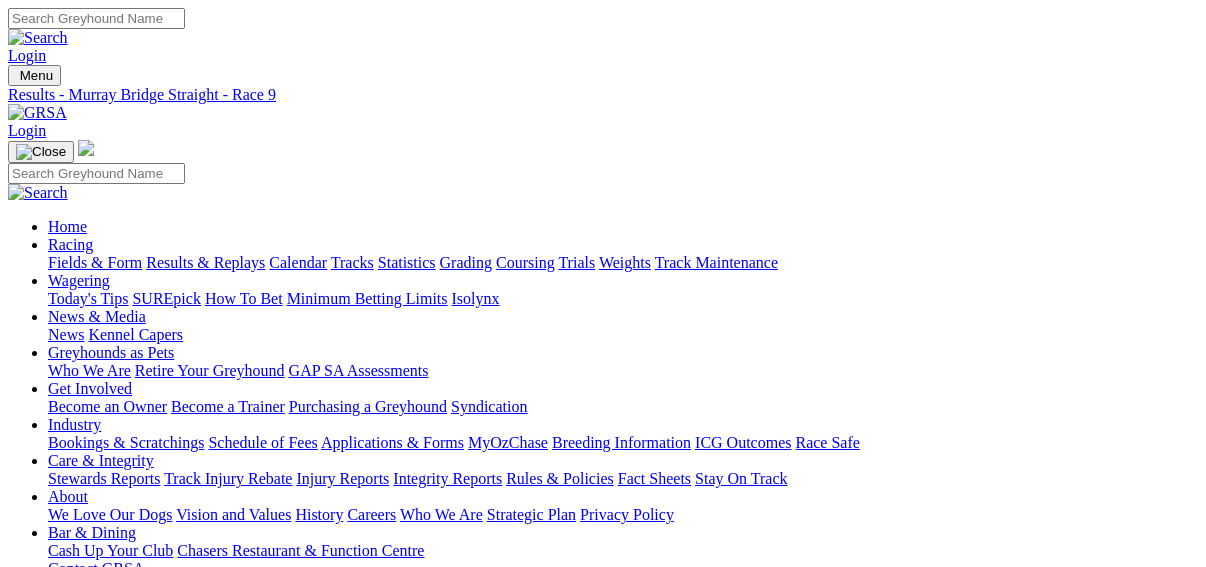 scroll, scrollTop: 0, scrollLeft: 0, axis: both 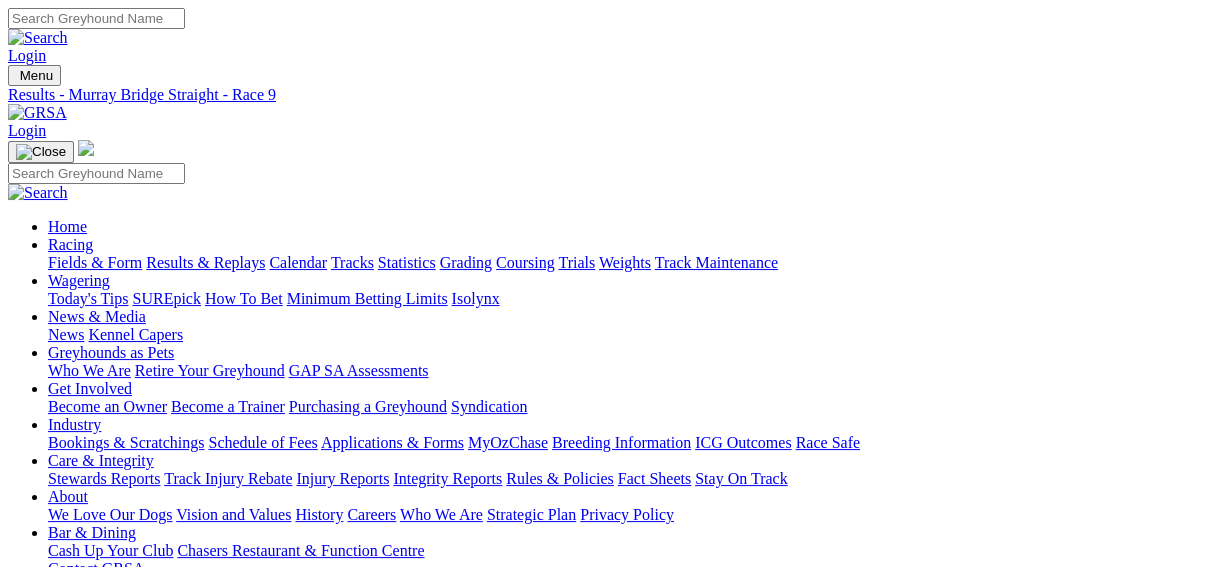 click on "R8" at bounding box center [17, 844] 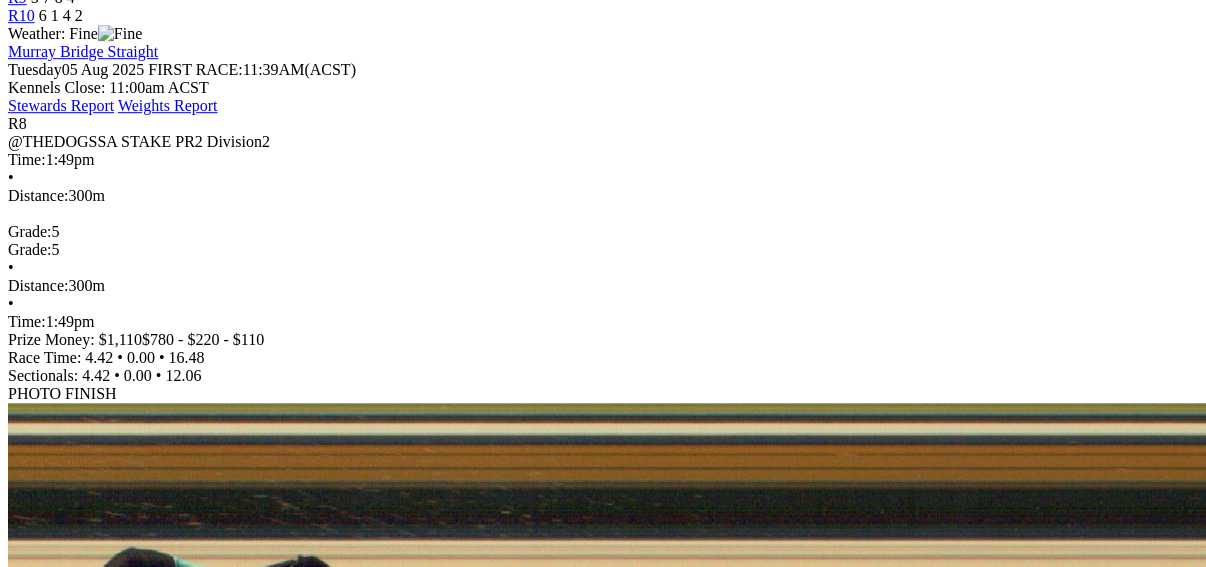 scroll, scrollTop: 880, scrollLeft: 0, axis: vertical 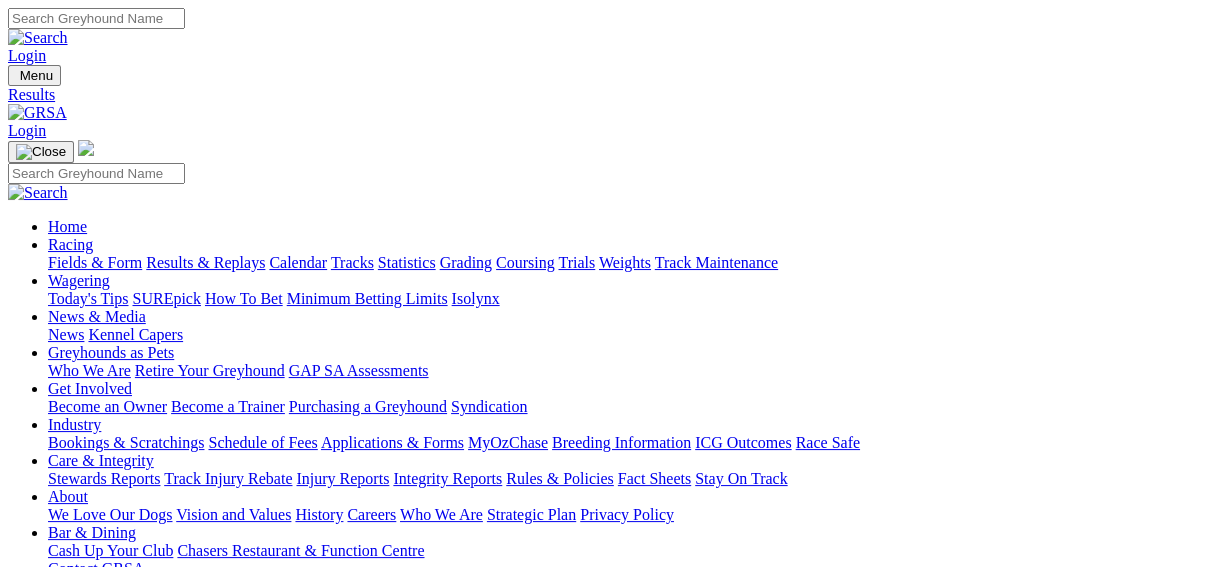 click on "5 4 2 8" at bounding box center [30, 1886] 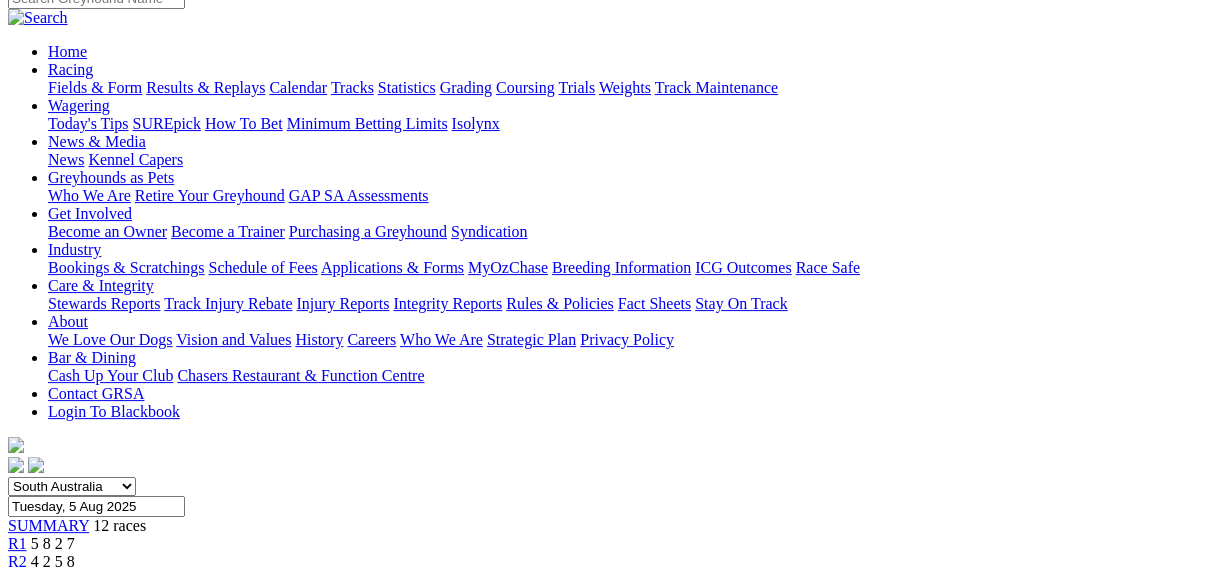 scroll, scrollTop: 160, scrollLeft: 0, axis: vertical 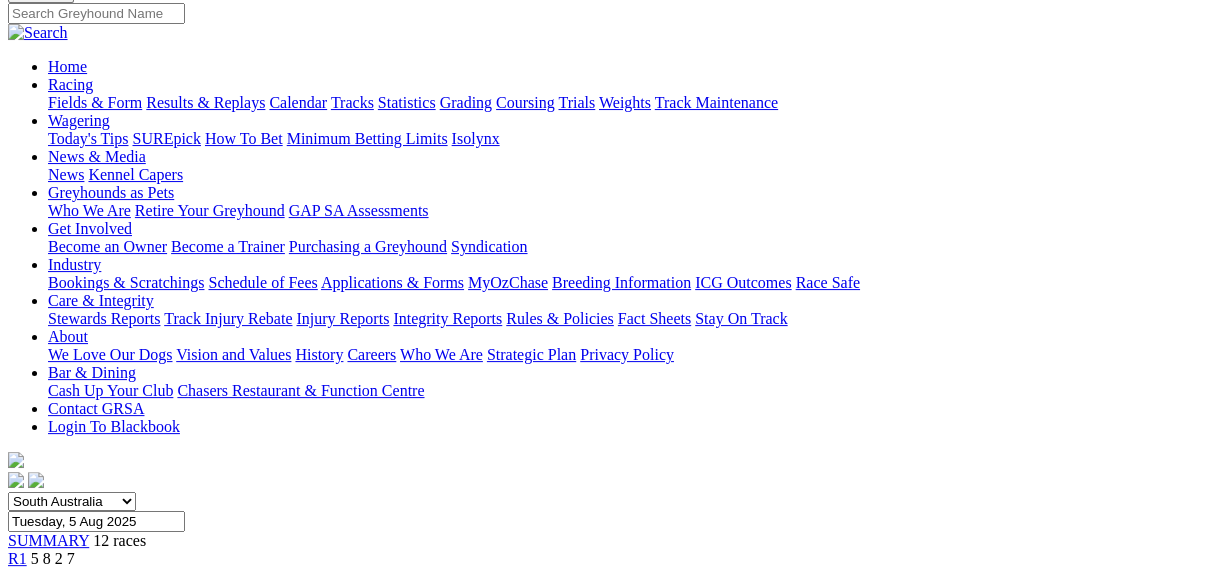 click on "R11" at bounding box center [21, 738] 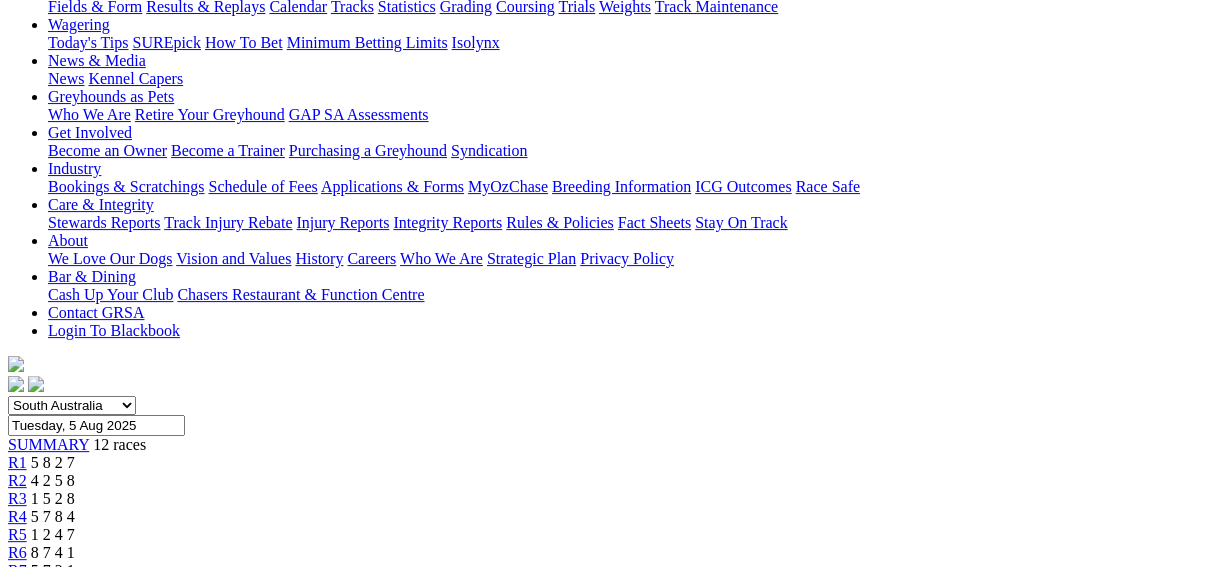 scroll, scrollTop: 160, scrollLeft: 0, axis: vertical 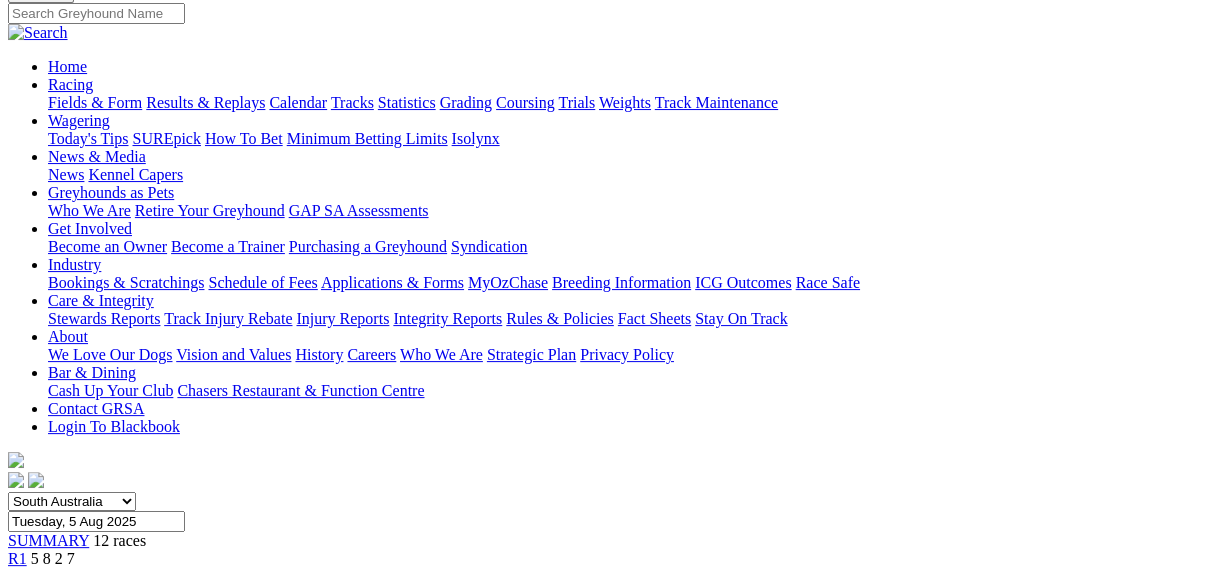click on "R10" at bounding box center (21, 720) 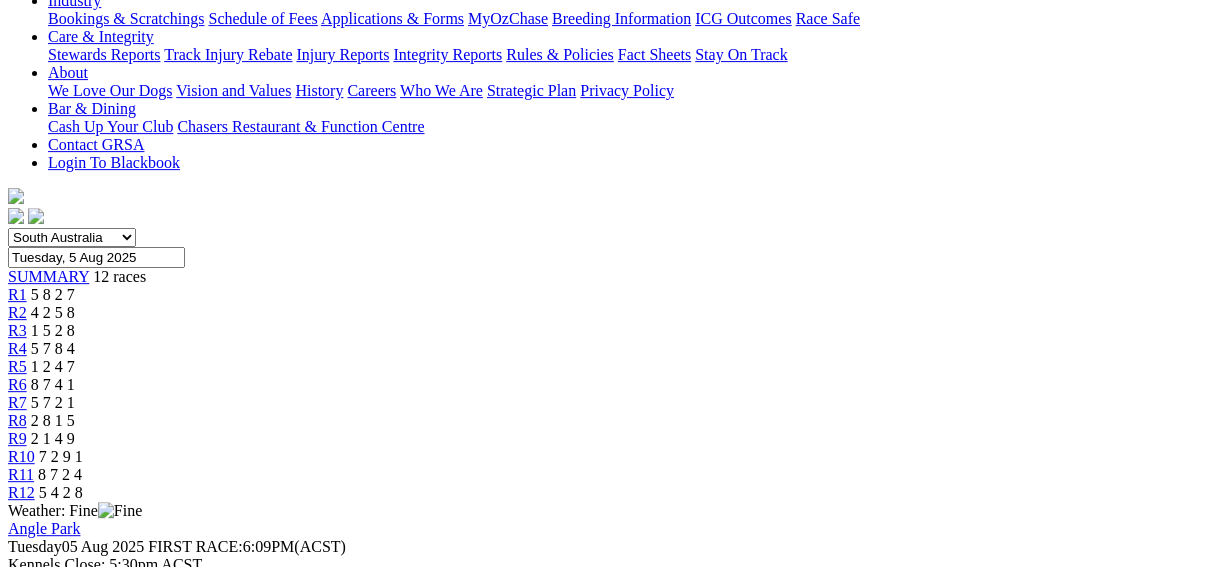 scroll, scrollTop: 281, scrollLeft: 0, axis: vertical 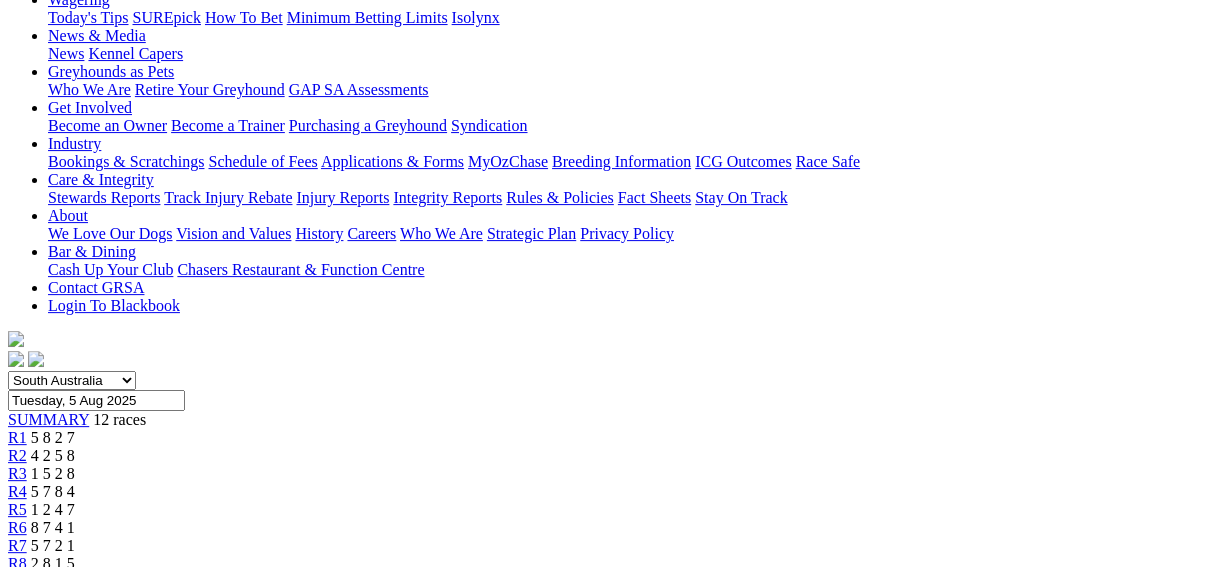 click on "R9" at bounding box center [17, 581] 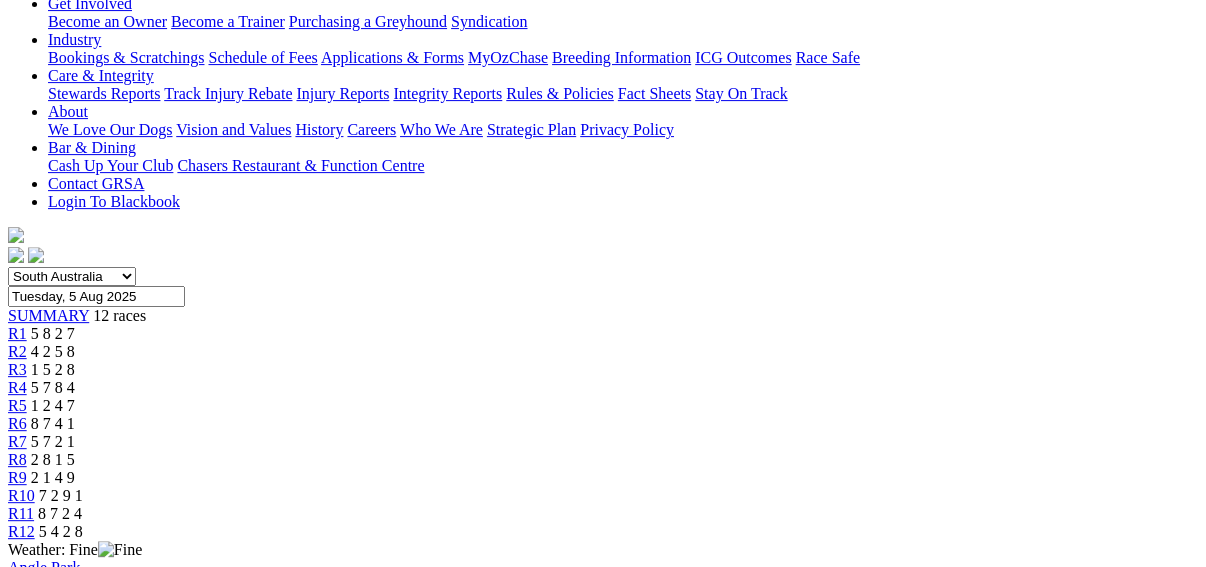 scroll, scrollTop: 240, scrollLeft: 0, axis: vertical 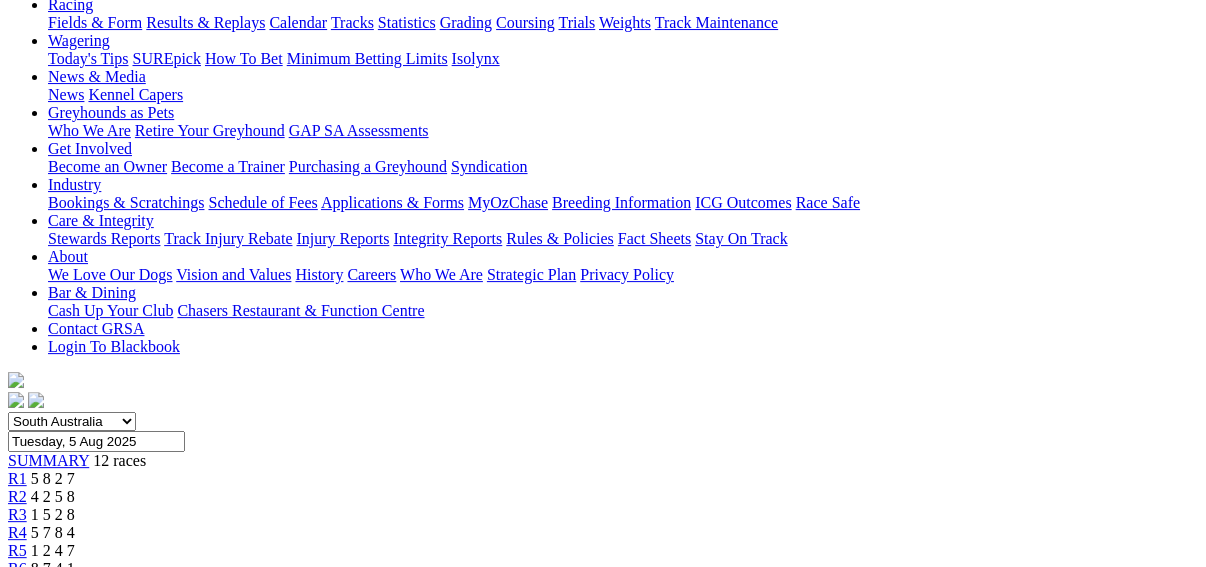 click on "R8" at bounding box center (17, 604) 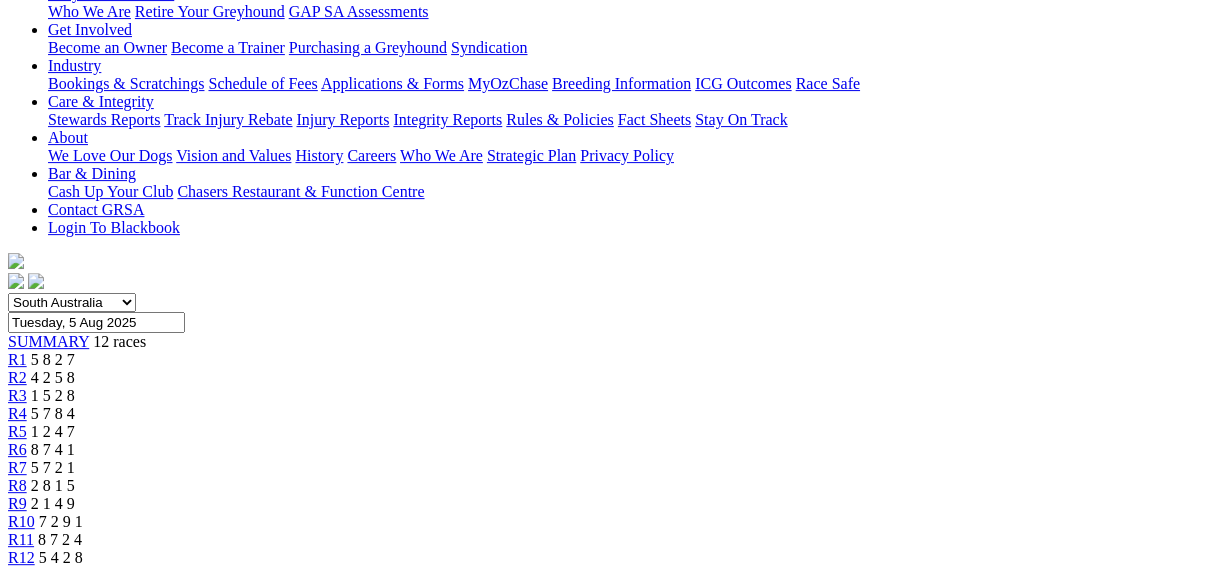 scroll, scrollTop: 240, scrollLeft: 0, axis: vertical 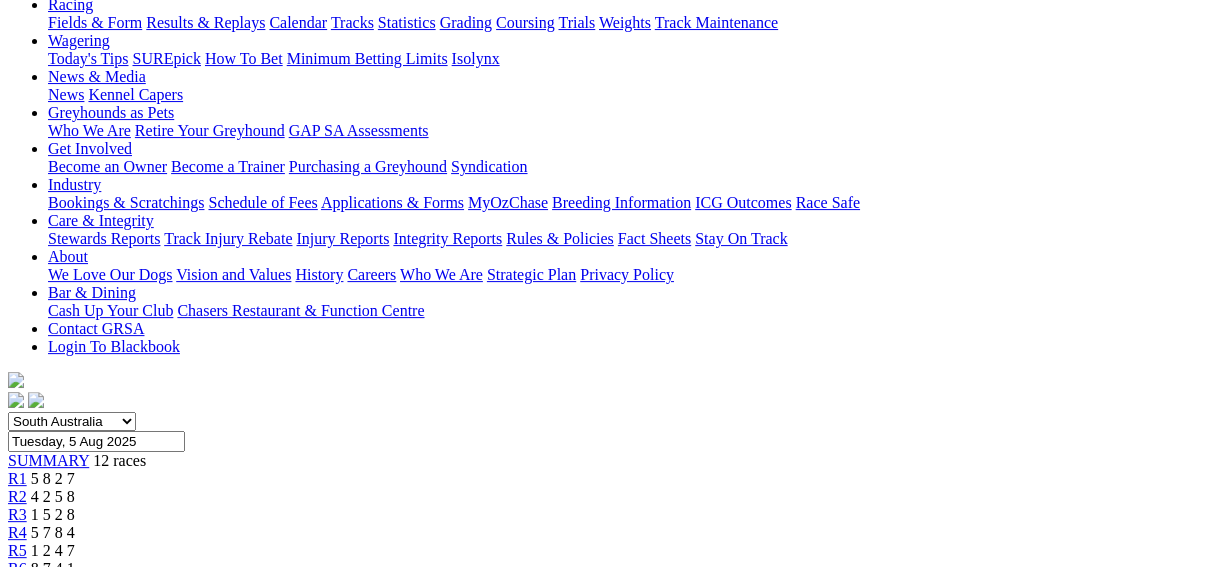 click on "R7" at bounding box center [17, 586] 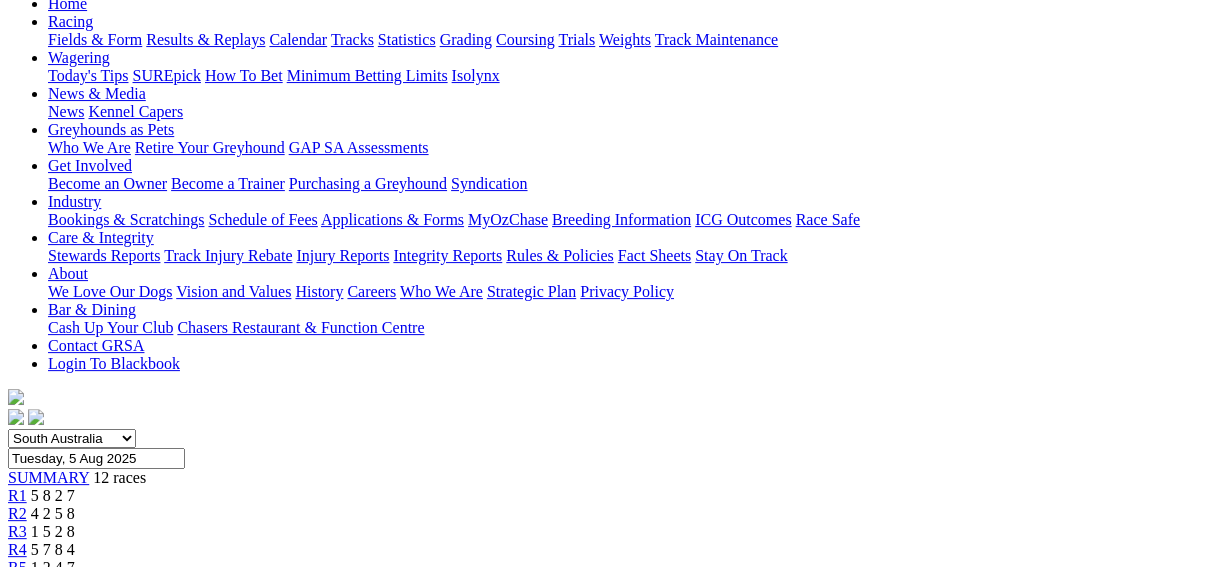 scroll, scrollTop: 160, scrollLeft: 0, axis: vertical 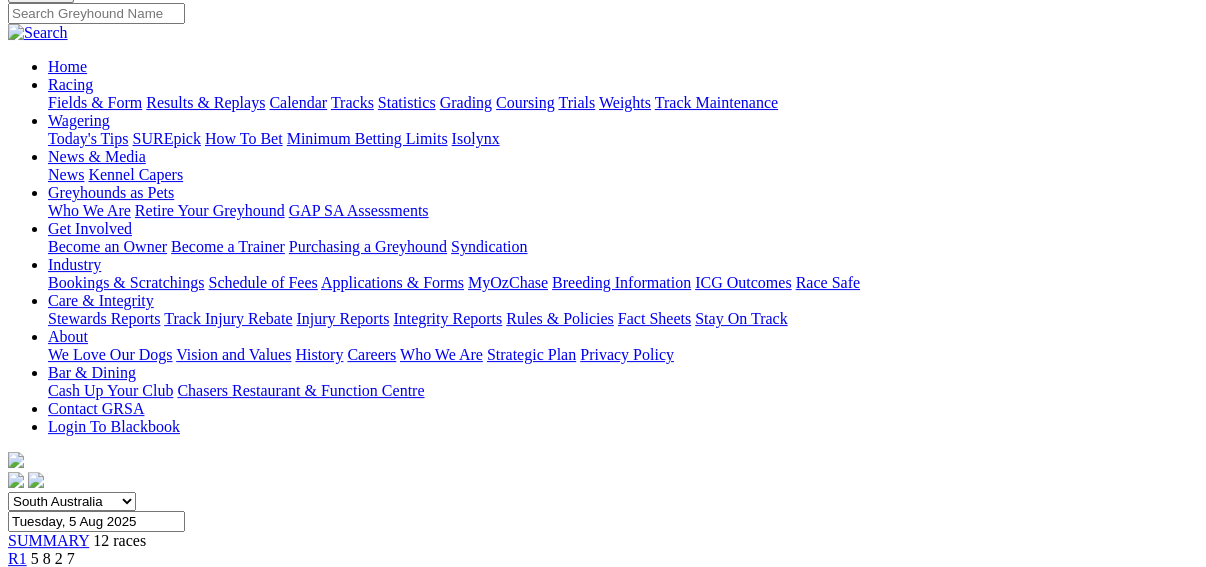 click at bounding box center (89, 1618) 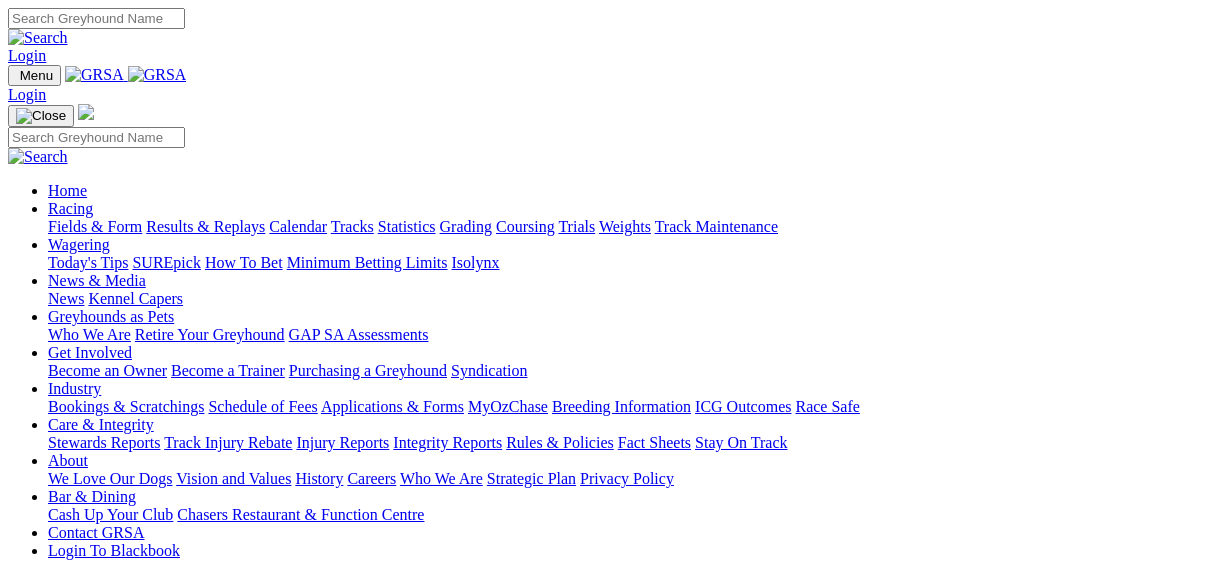 scroll, scrollTop: 0, scrollLeft: 0, axis: both 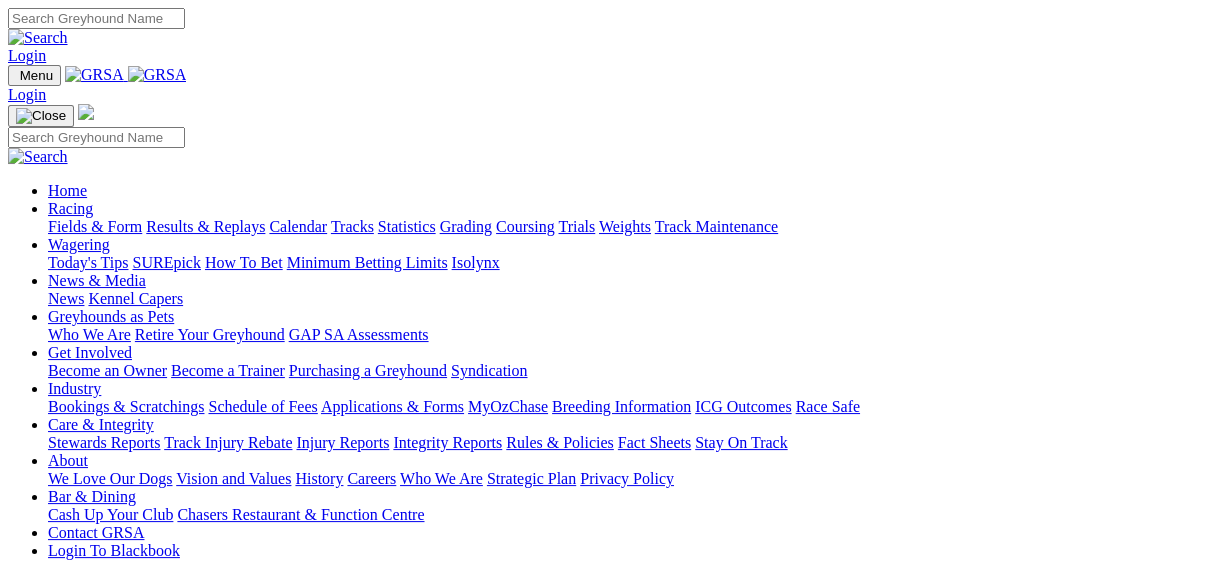 click on "Fields & Form" at bounding box center (95, 226) 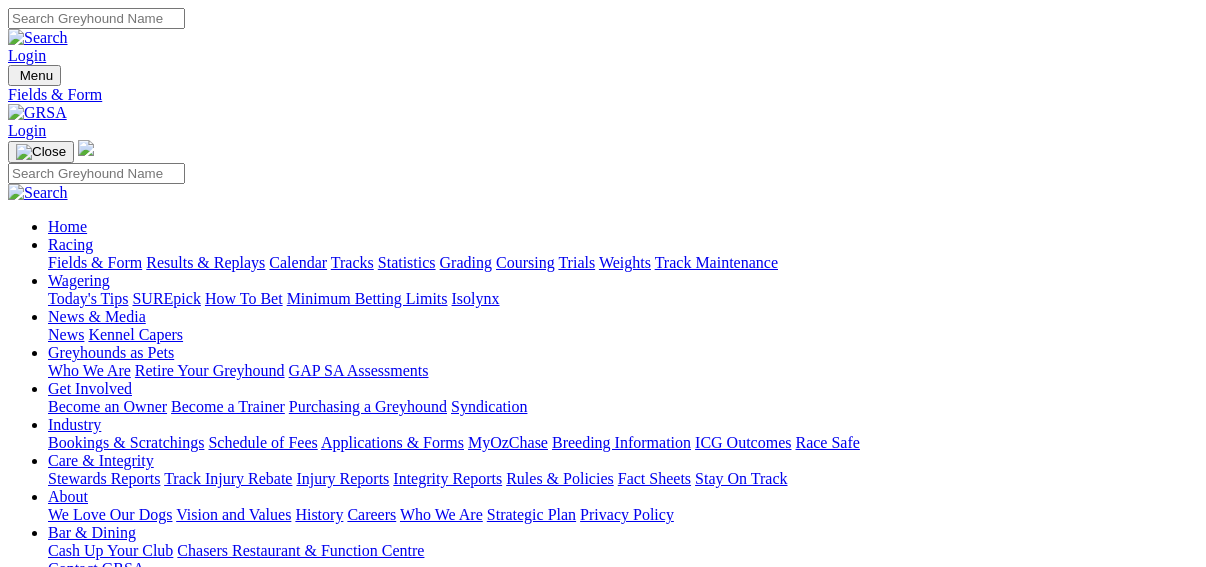 scroll, scrollTop: 160, scrollLeft: 0, axis: vertical 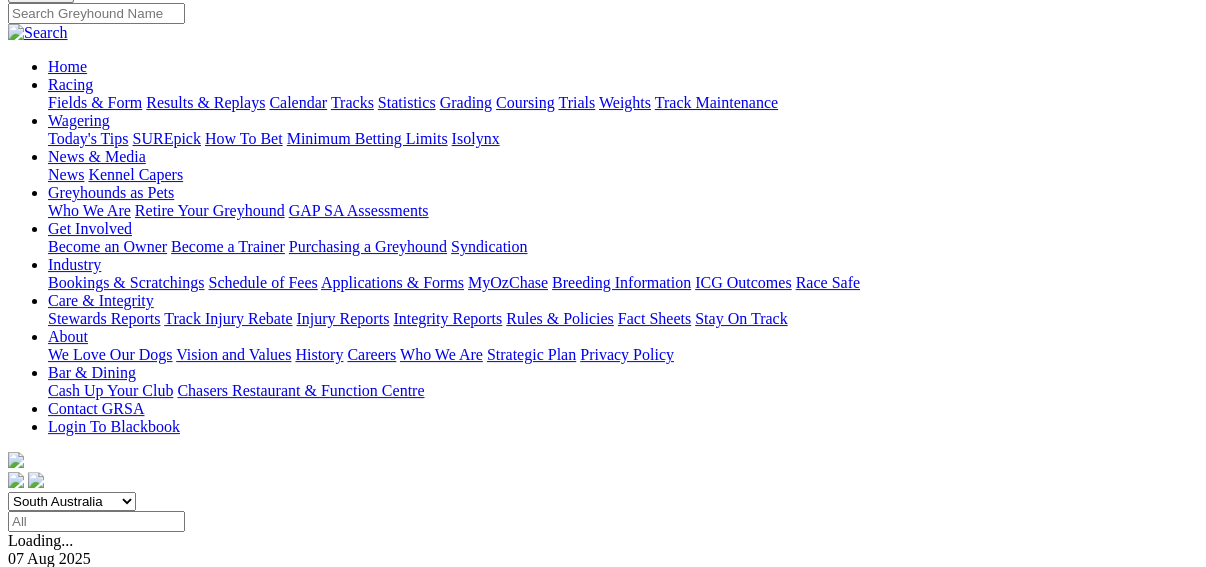 click on "F" at bounding box center (39, 630) 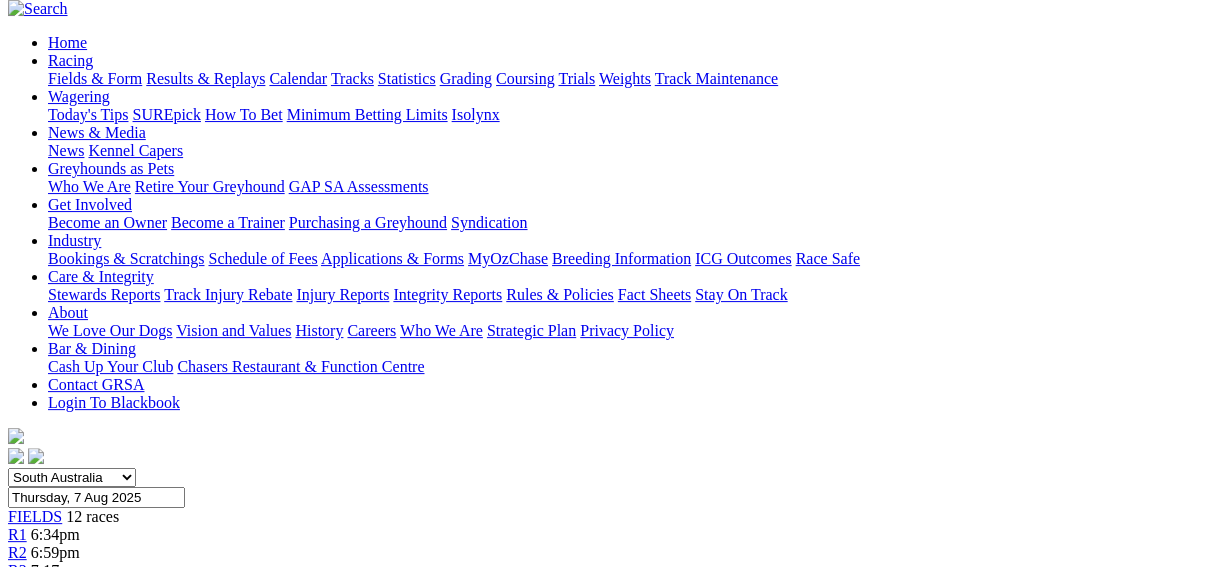 scroll, scrollTop: 160, scrollLeft: 0, axis: vertical 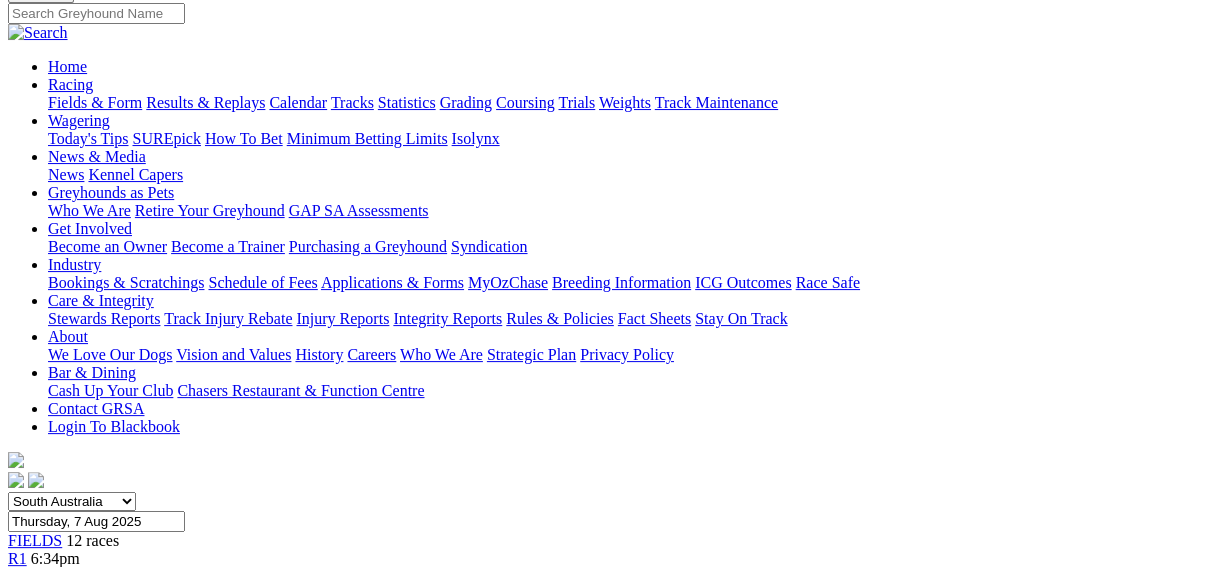 click on "R2" at bounding box center [17, 576] 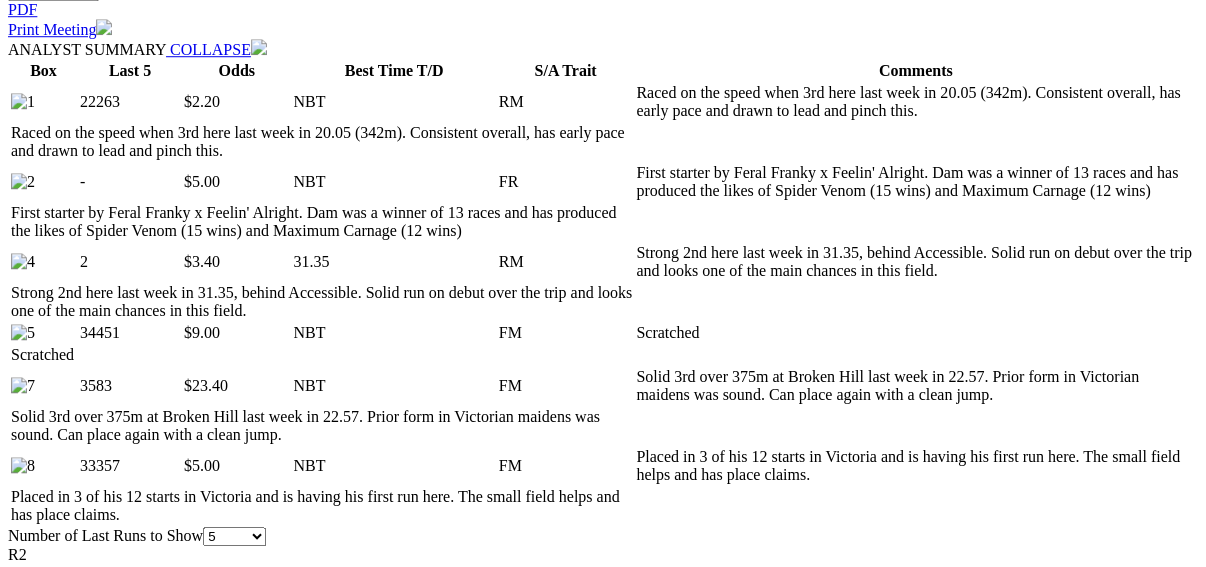 scroll, scrollTop: 1120, scrollLeft: 0, axis: vertical 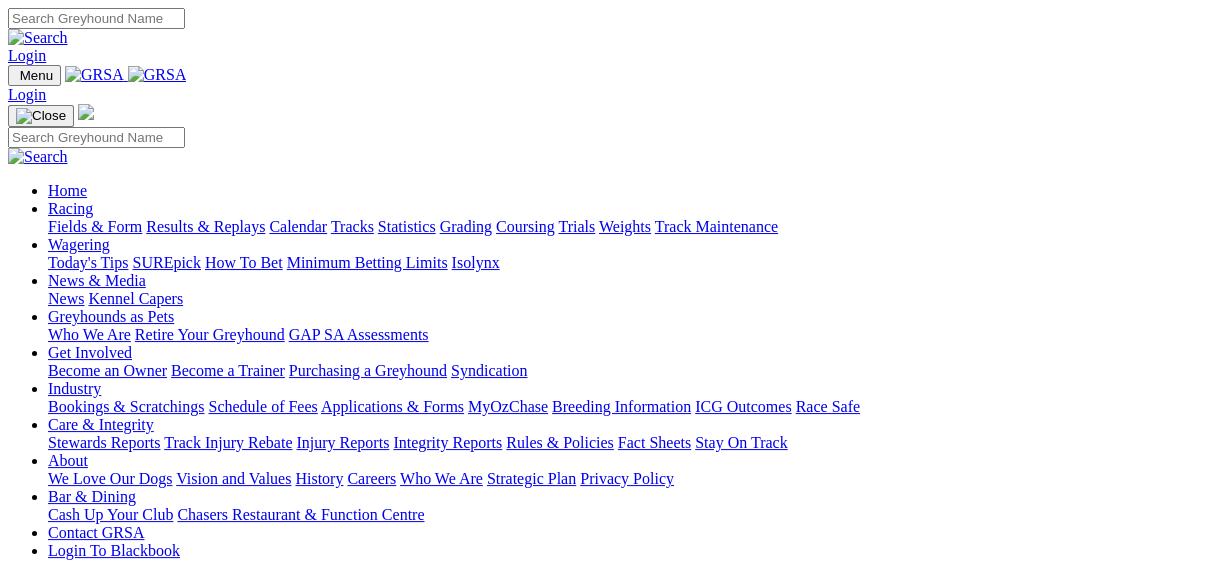click on "Integrity Reports" at bounding box center [447, 442] 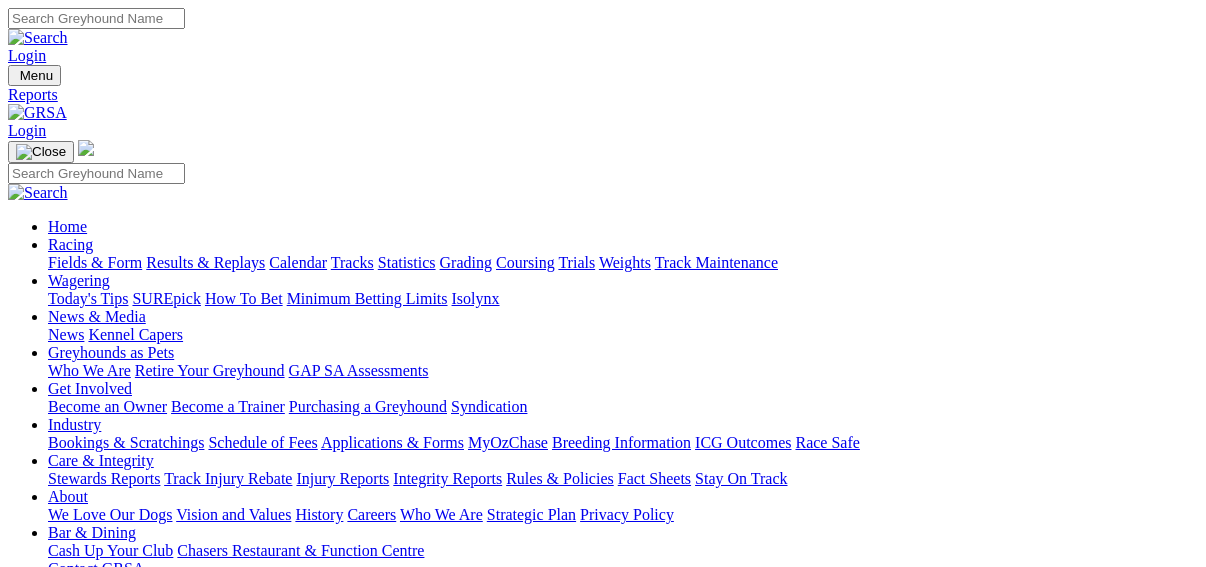 scroll, scrollTop: 0, scrollLeft: 0, axis: both 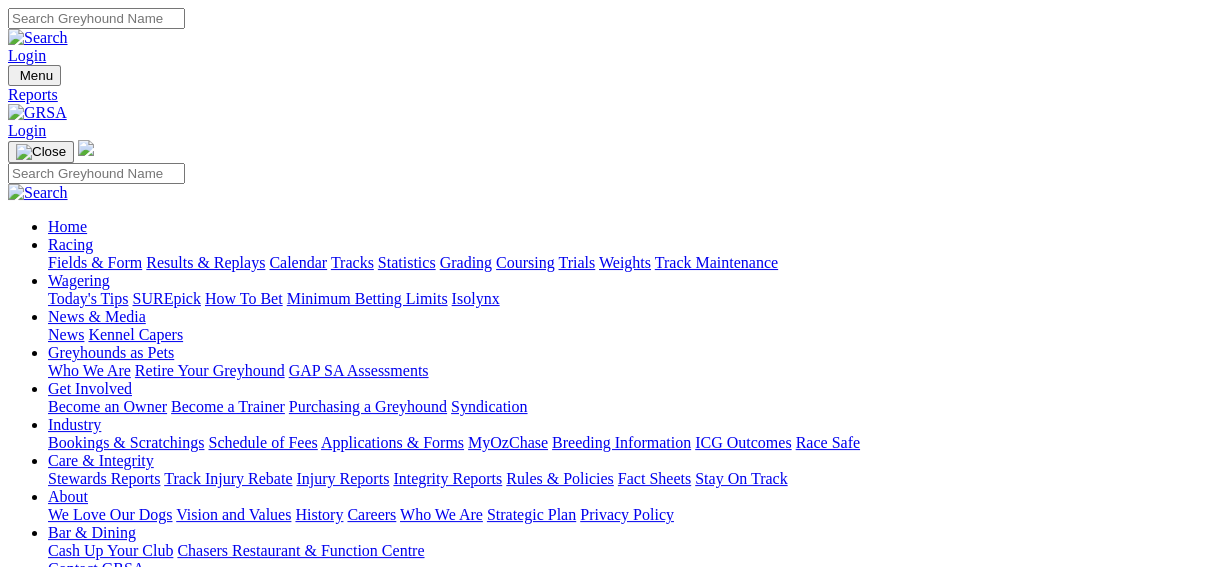 click on "IHP Hearings" at bounding box center (51, 758) 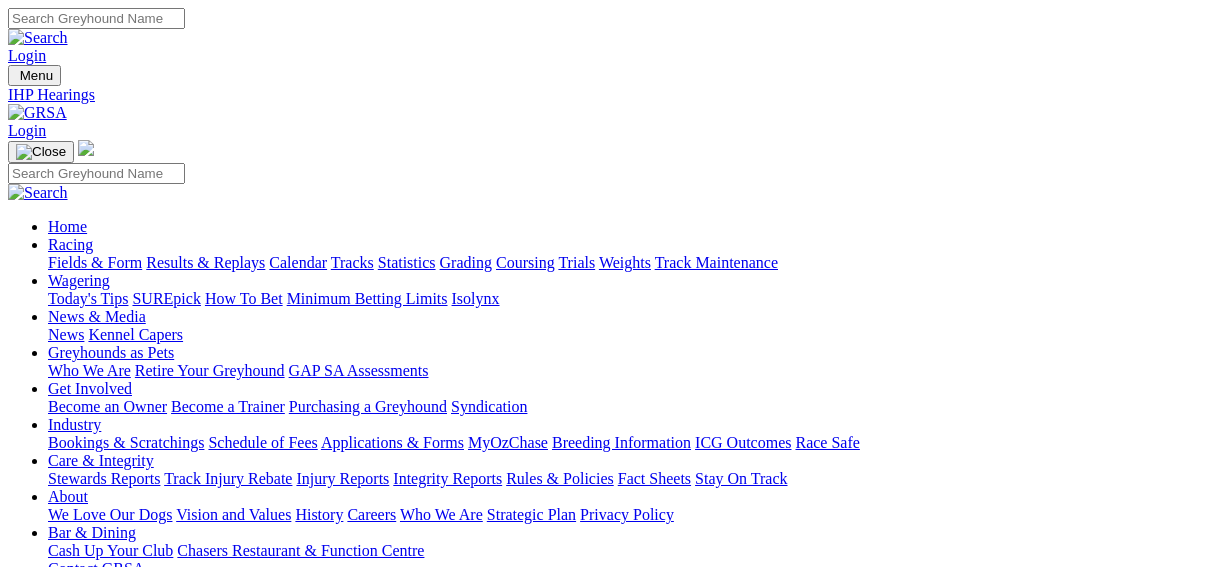 scroll, scrollTop: 0, scrollLeft: 0, axis: both 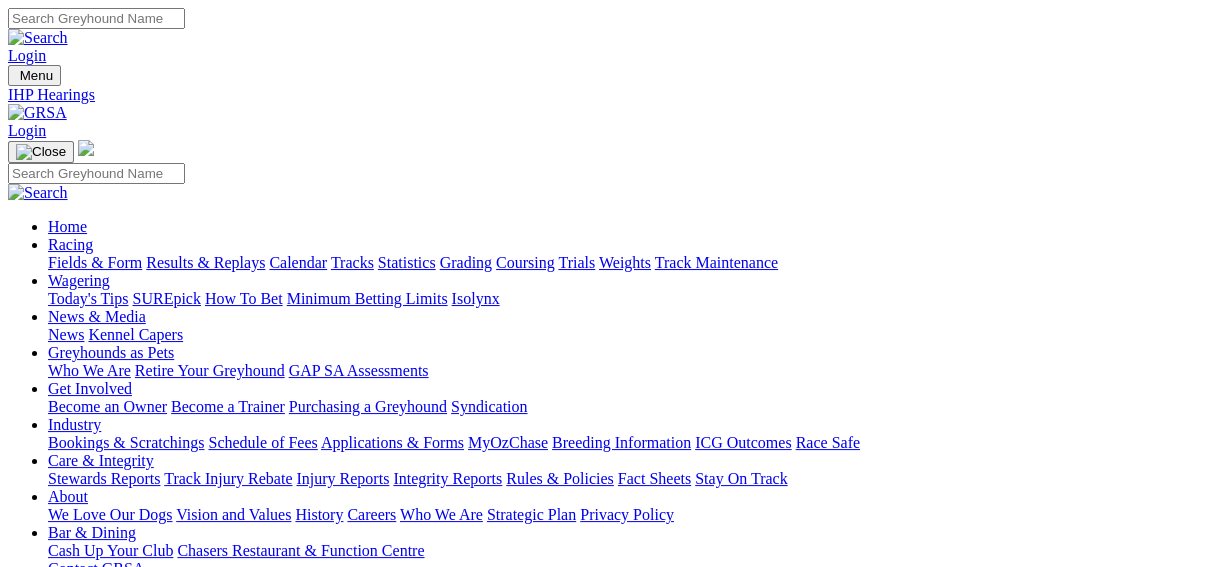 click on "Results & Replays" at bounding box center (205, 262) 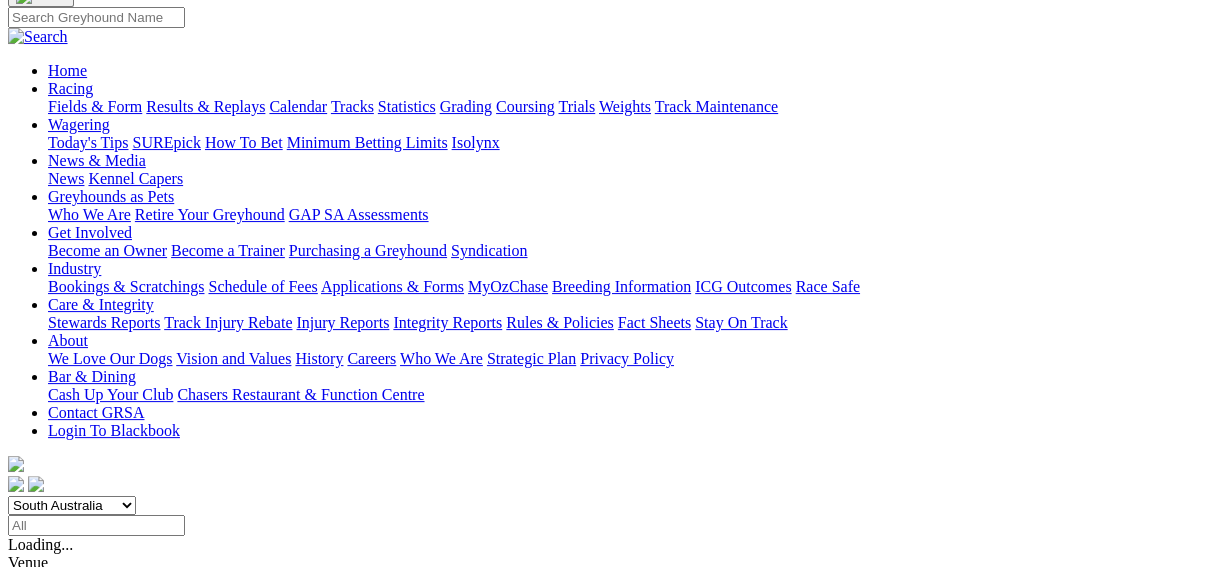 scroll, scrollTop: 160, scrollLeft: 0, axis: vertical 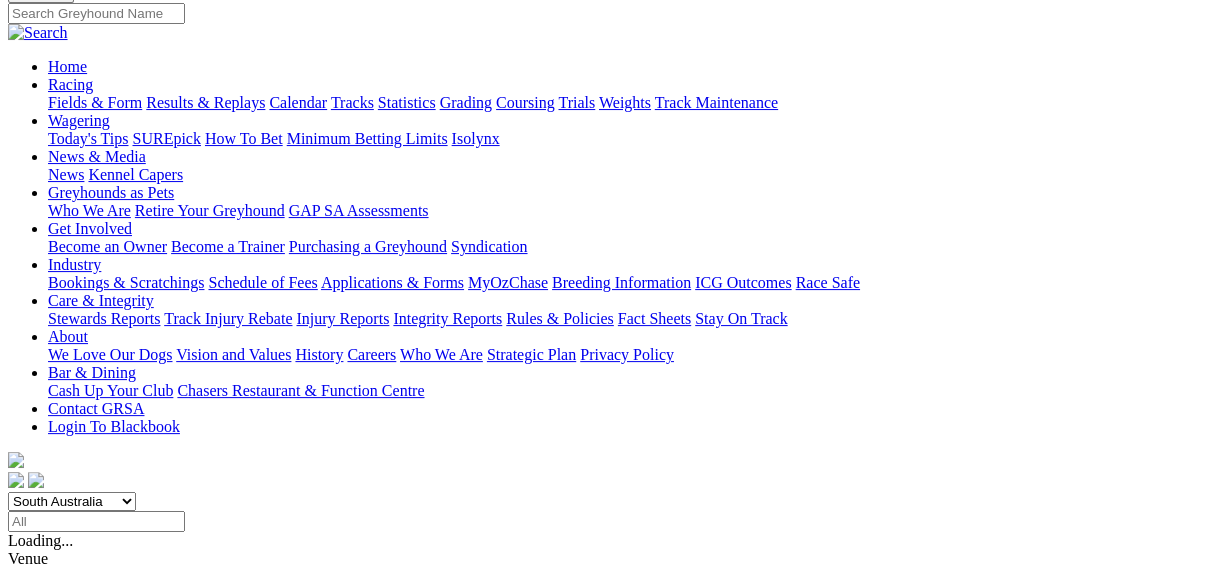 click on "3 8 6 7" at bounding box center [30, 1100] 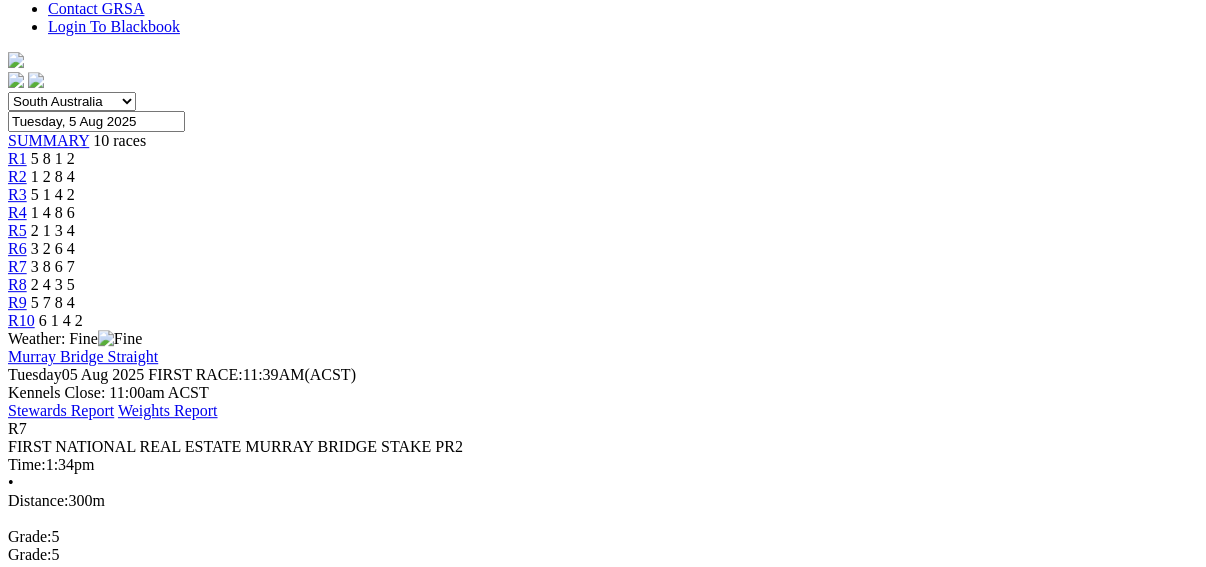scroll, scrollTop: 480, scrollLeft: 0, axis: vertical 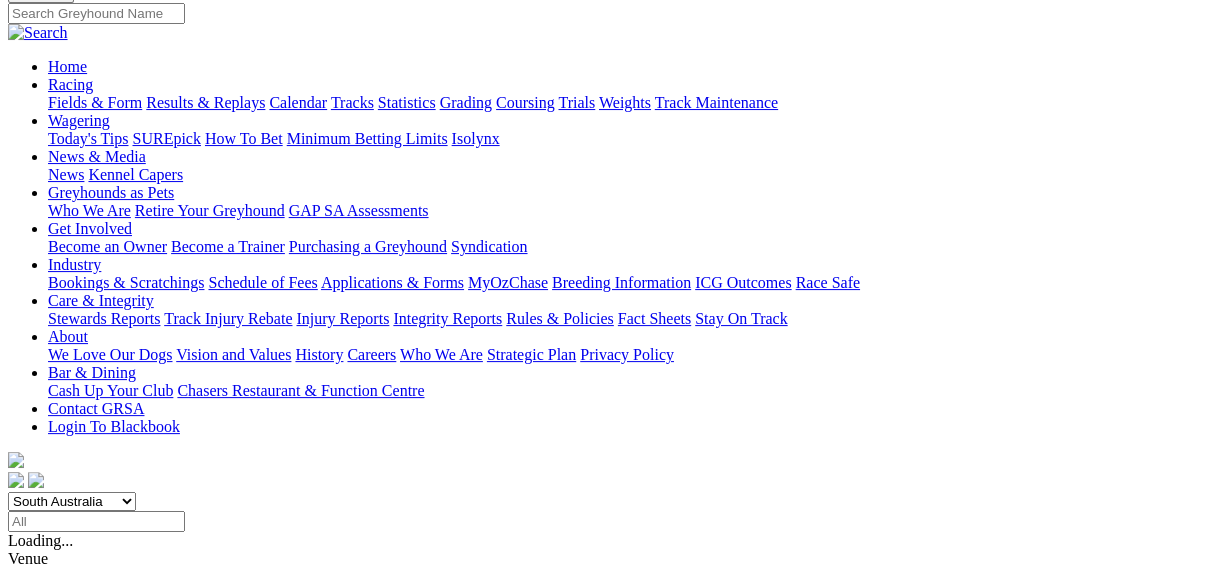 click on "5 4 2 8" at bounding box center [30, 1726] 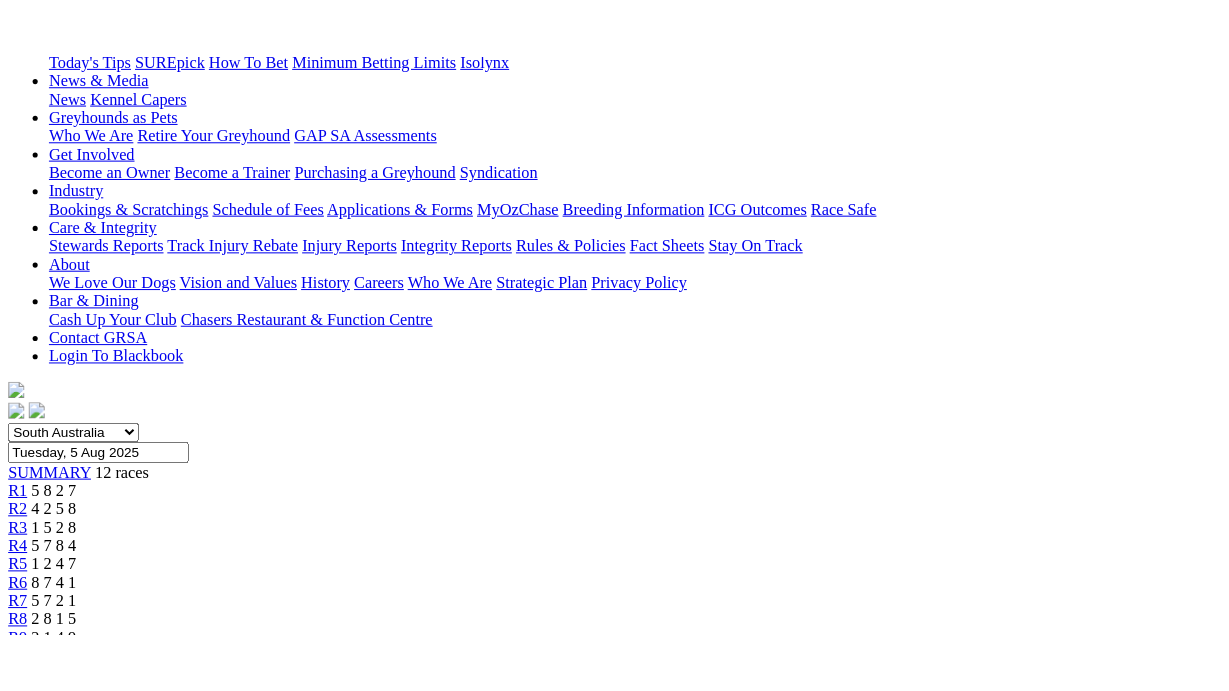 scroll, scrollTop: 400, scrollLeft: 0, axis: vertical 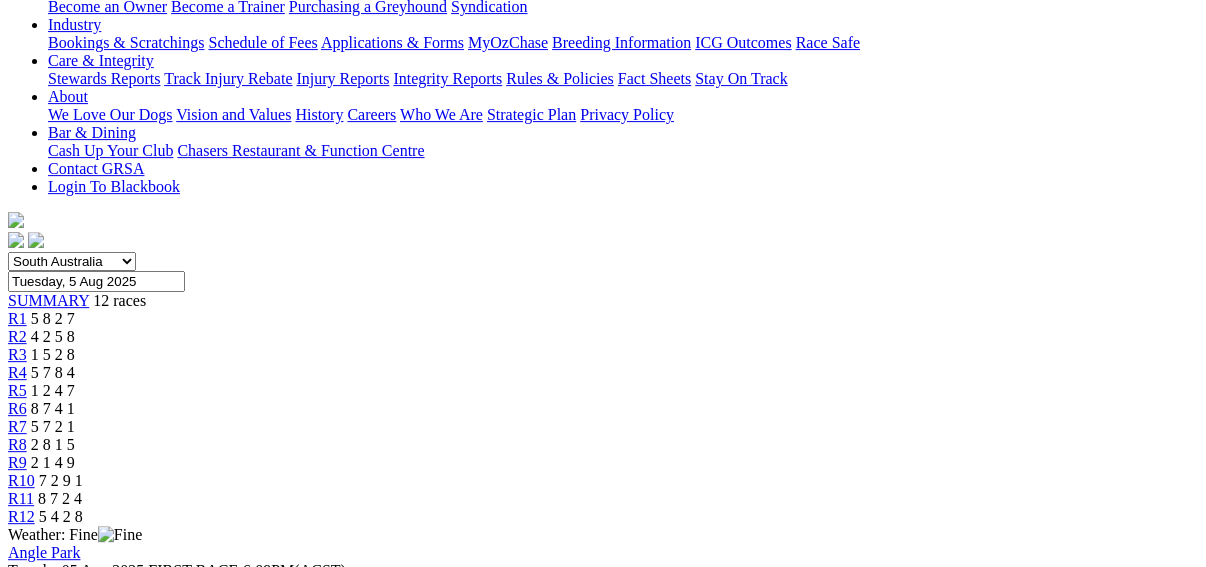 click at bounding box center [94, 989] 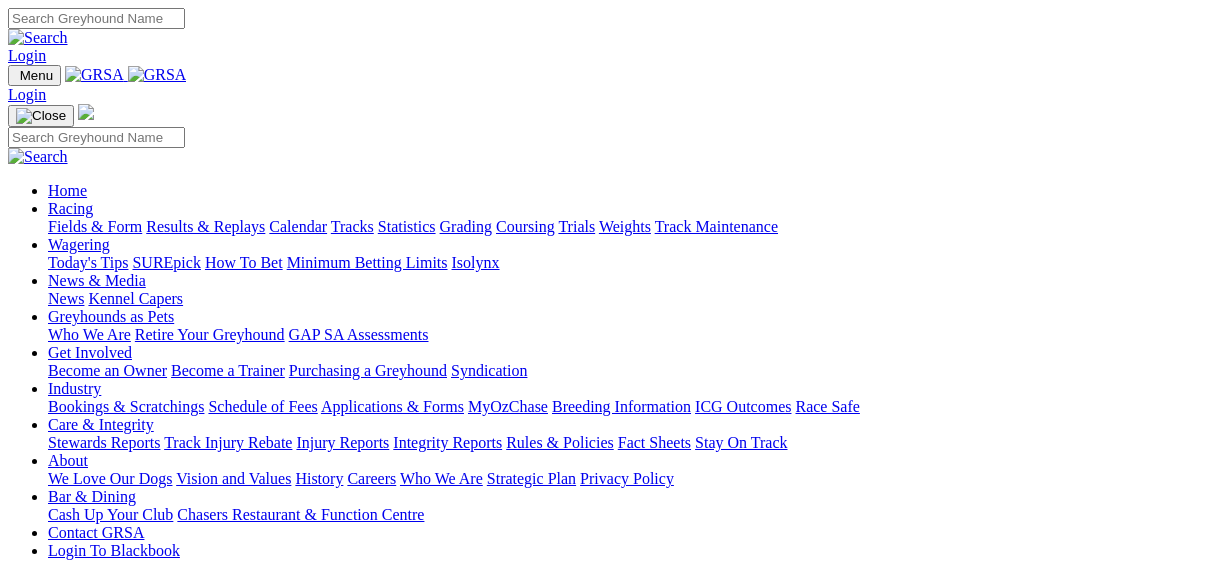 scroll, scrollTop: 0, scrollLeft: 0, axis: both 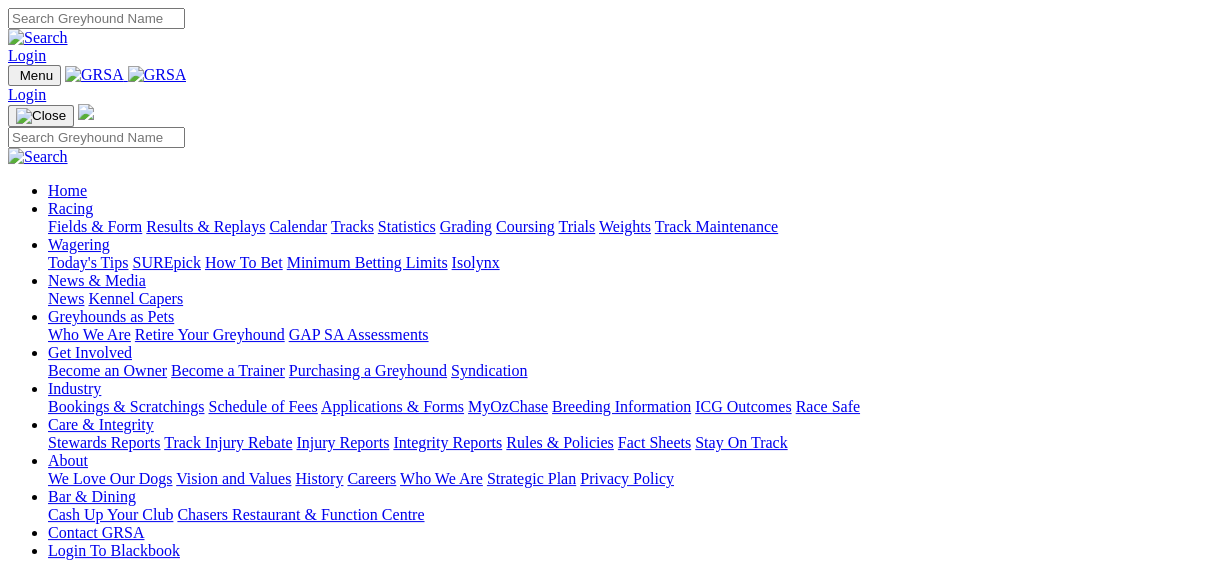click on "Results & Replays" at bounding box center (205, 226) 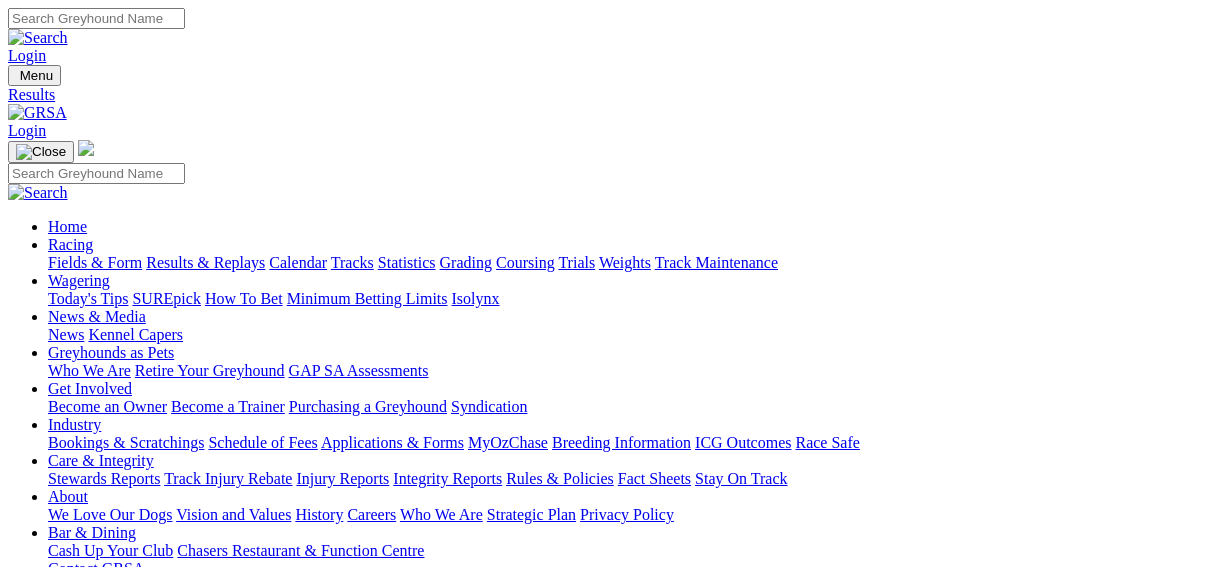 scroll, scrollTop: 0, scrollLeft: 0, axis: both 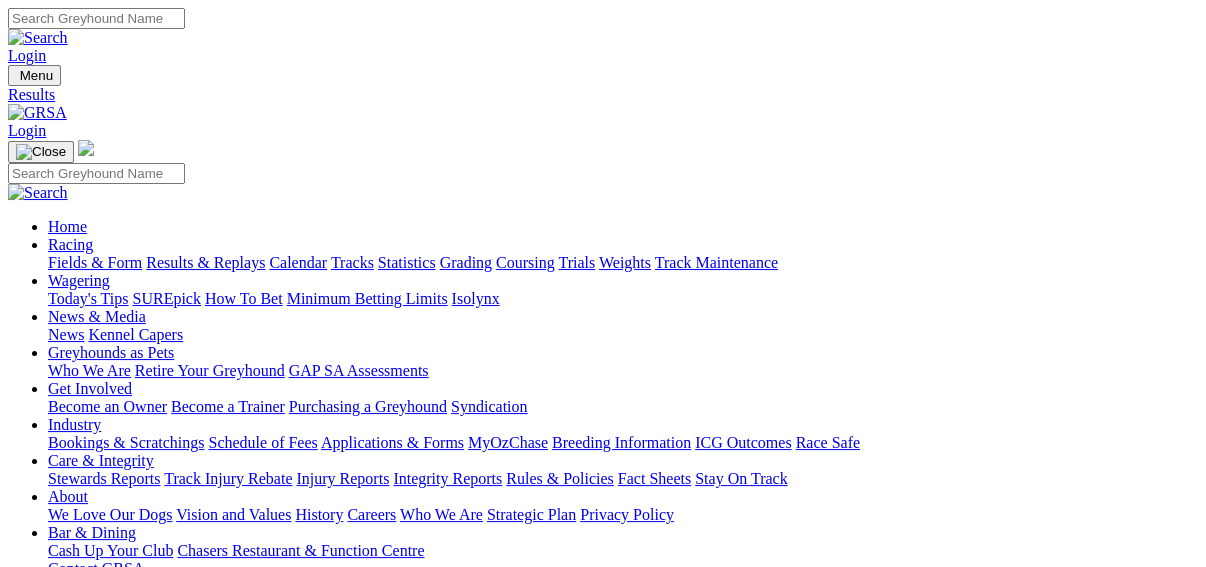 click on "8 7 2 4" at bounding box center (30, 1850) 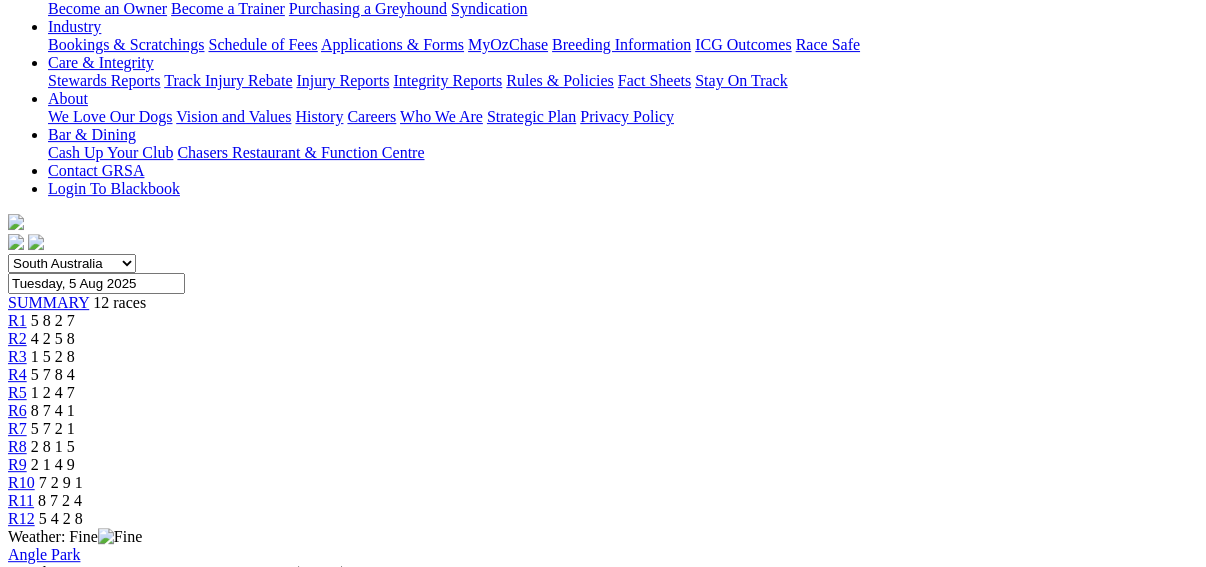 scroll, scrollTop: 400, scrollLeft: 0, axis: vertical 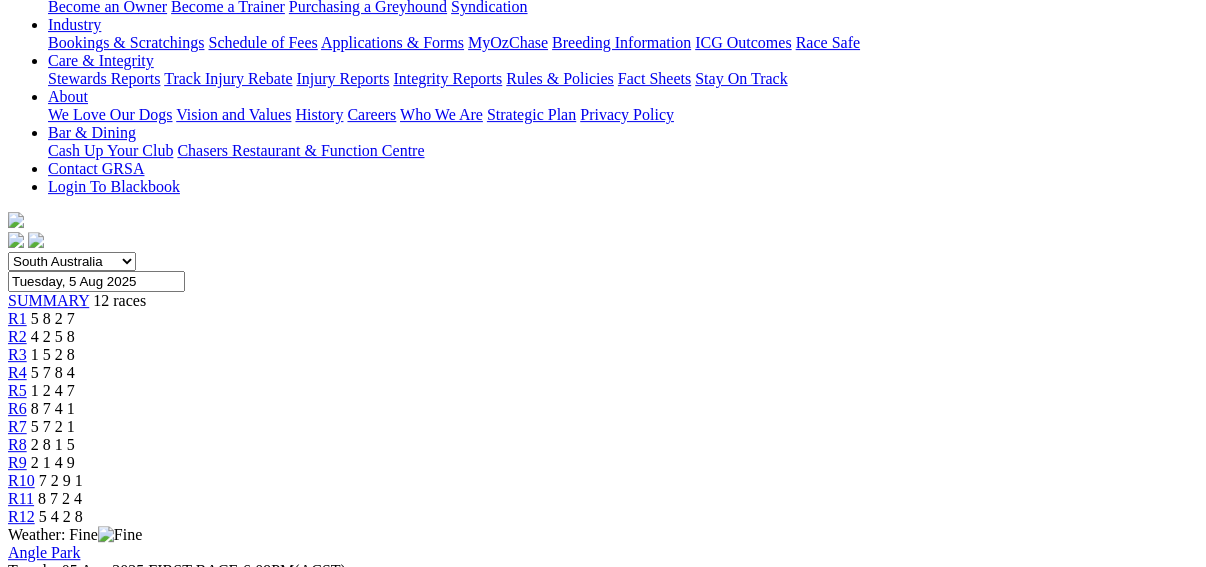click at bounding box center (94, 989) 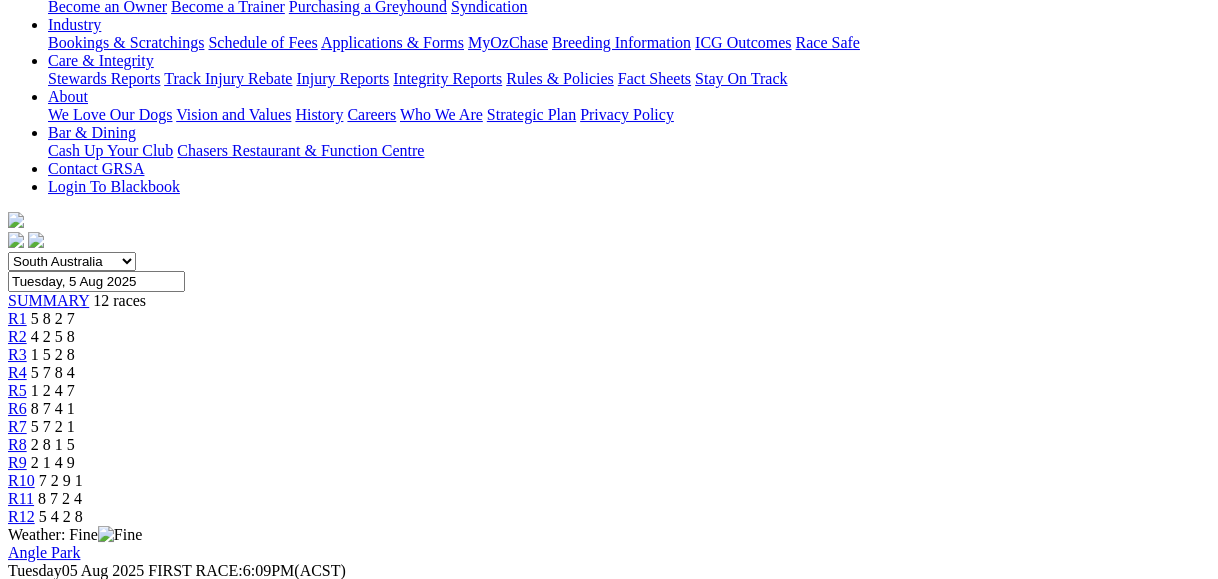 click at bounding box center (16, 4182) 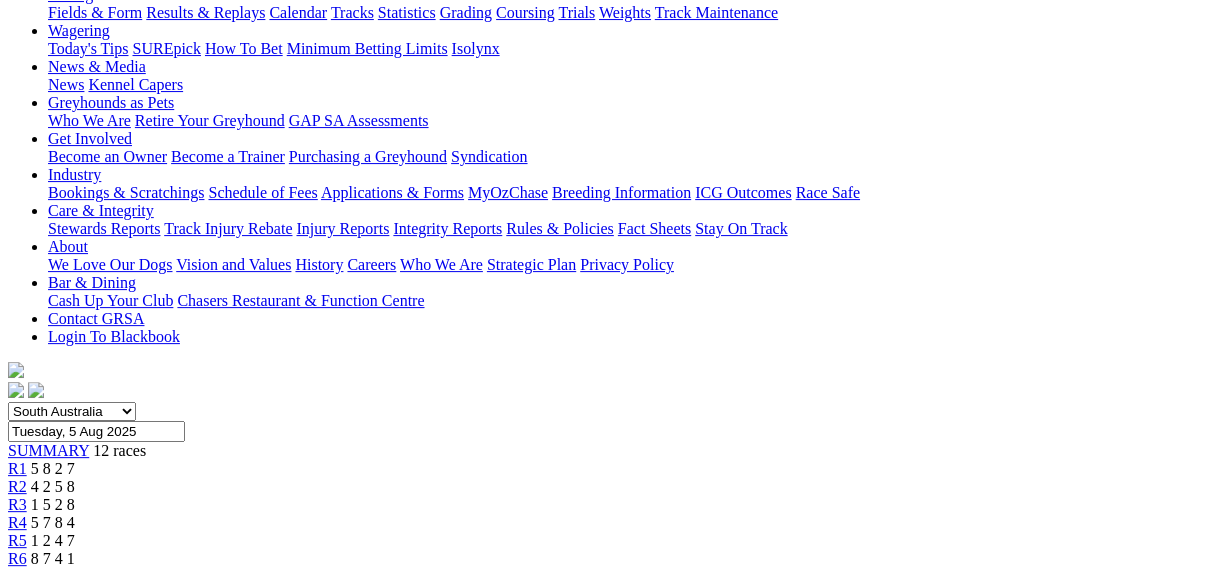 scroll, scrollTop: 240, scrollLeft: 0, axis: vertical 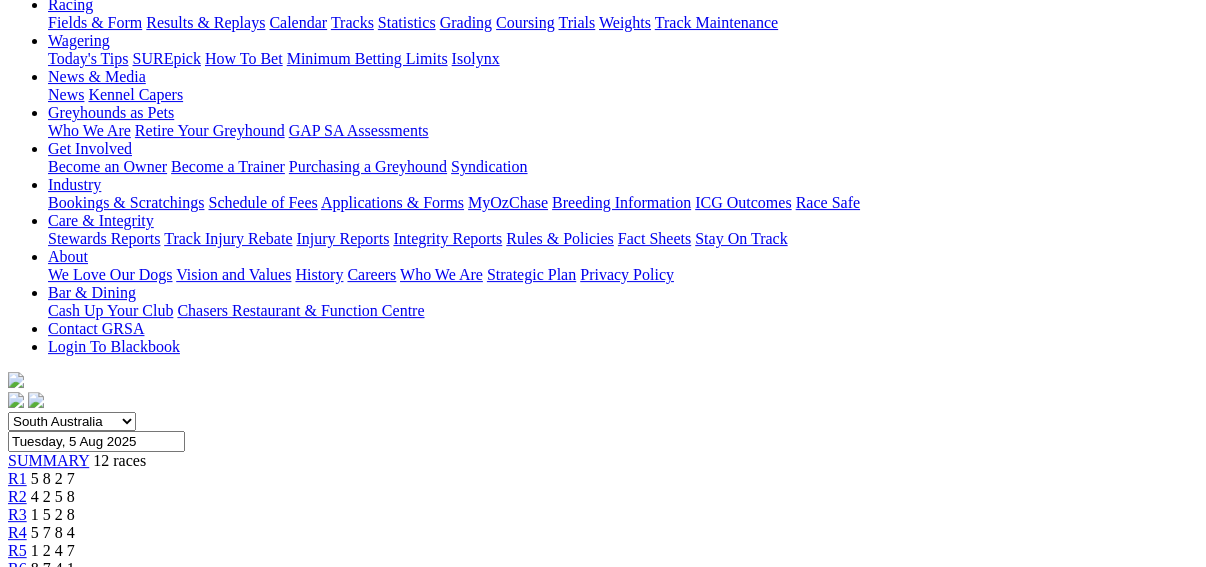 click on "R5" at bounding box center (17, 550) 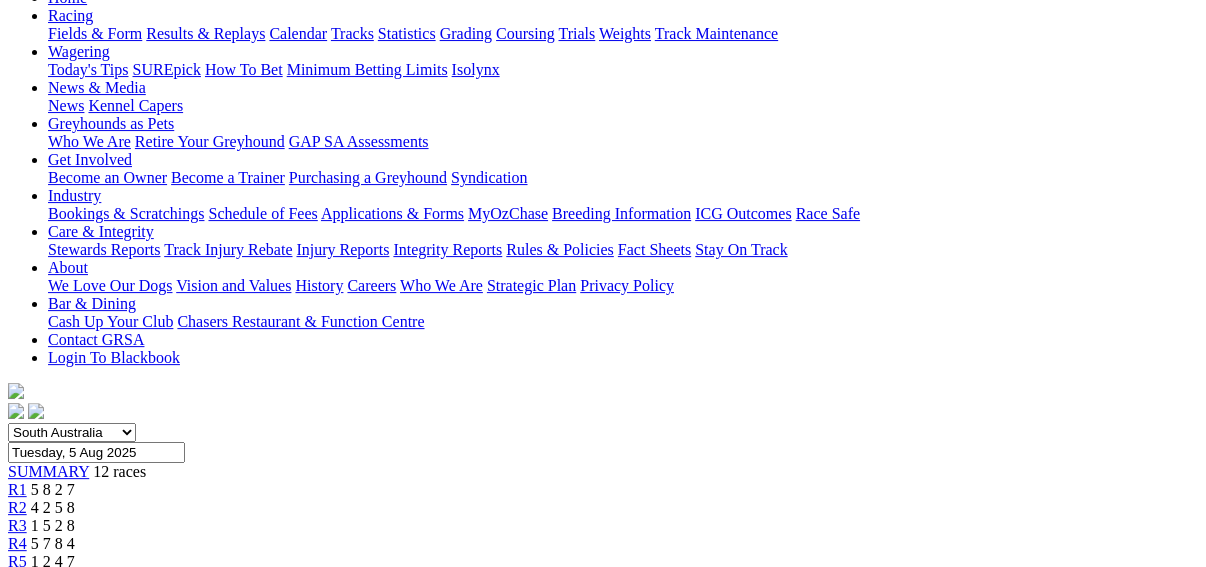 scroll, scrollTop: 240, scrollLeft: 0, axis: vertical 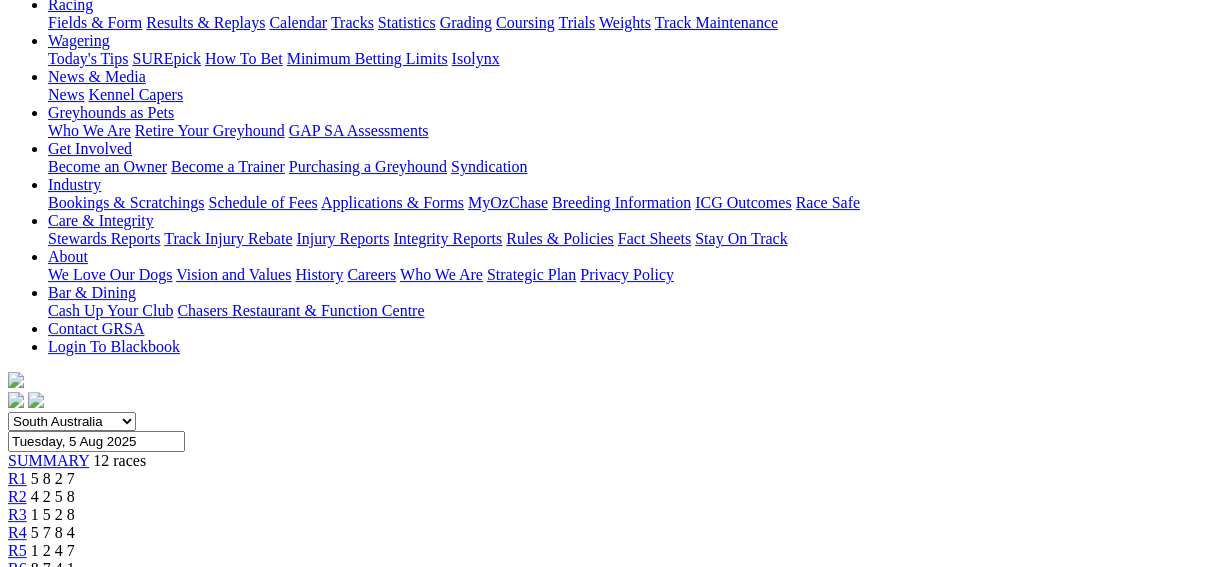 click at bounding box center (94, 1149) 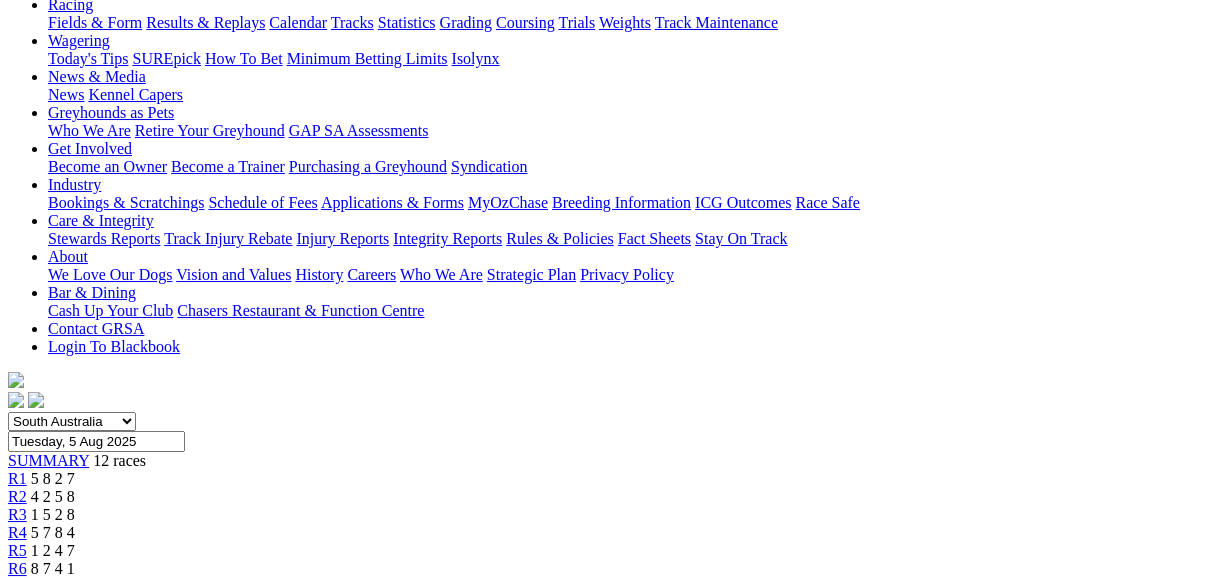click at bounding box center (16, 4604) 